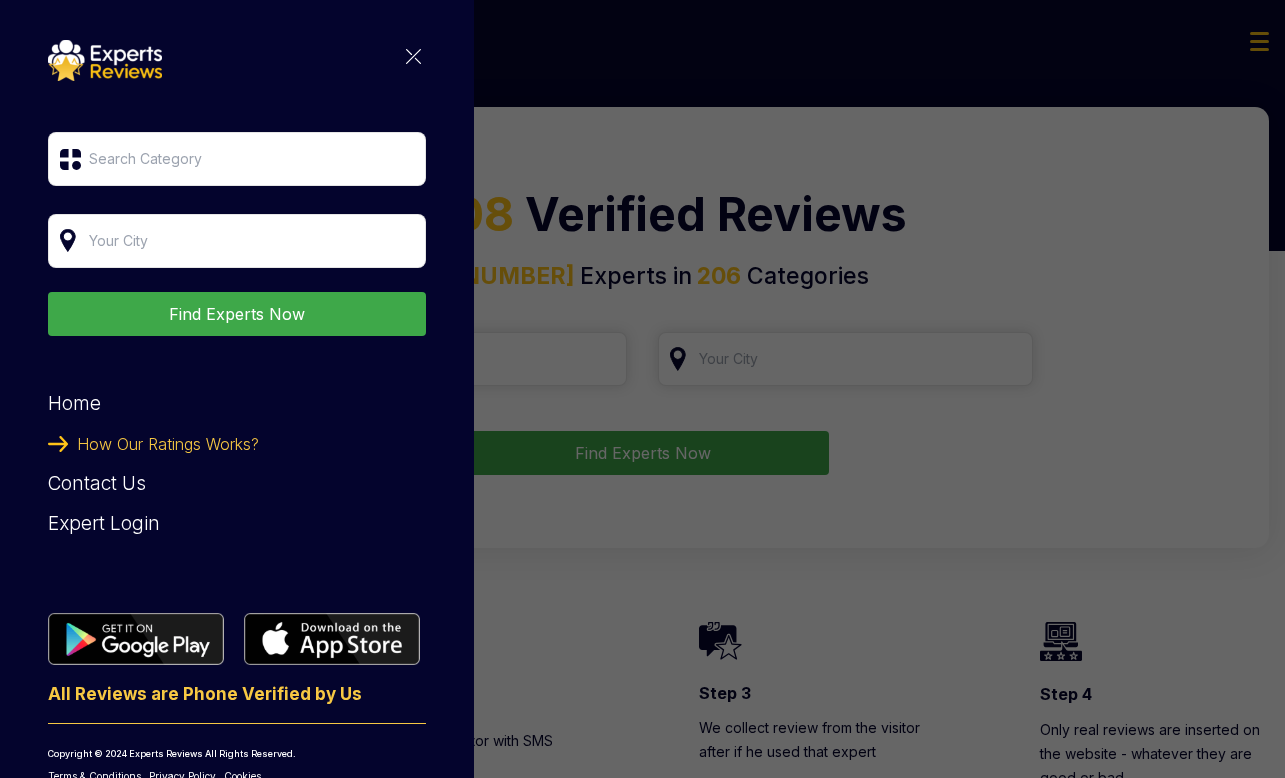 scroll, scrollTop: 0, scrollLeft: 0, axis: both 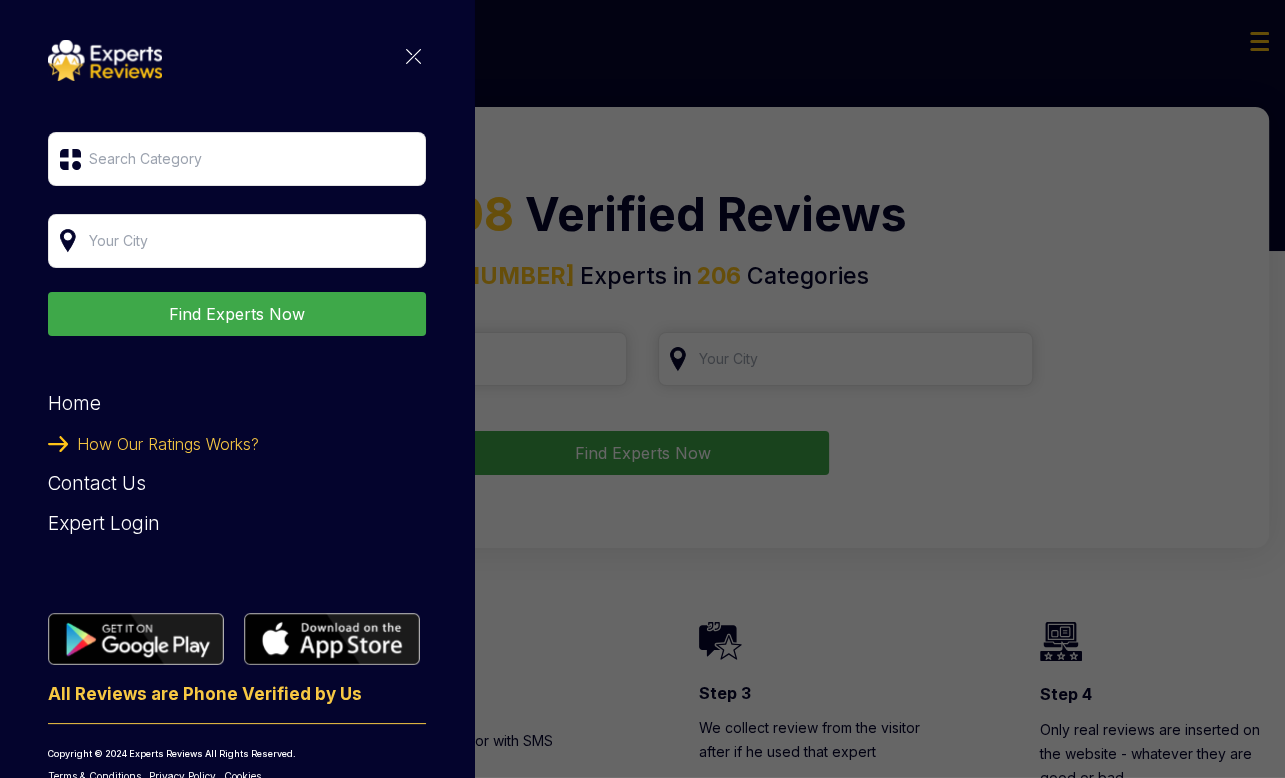 click on "Expert Login" at bounding box center (237, 524) 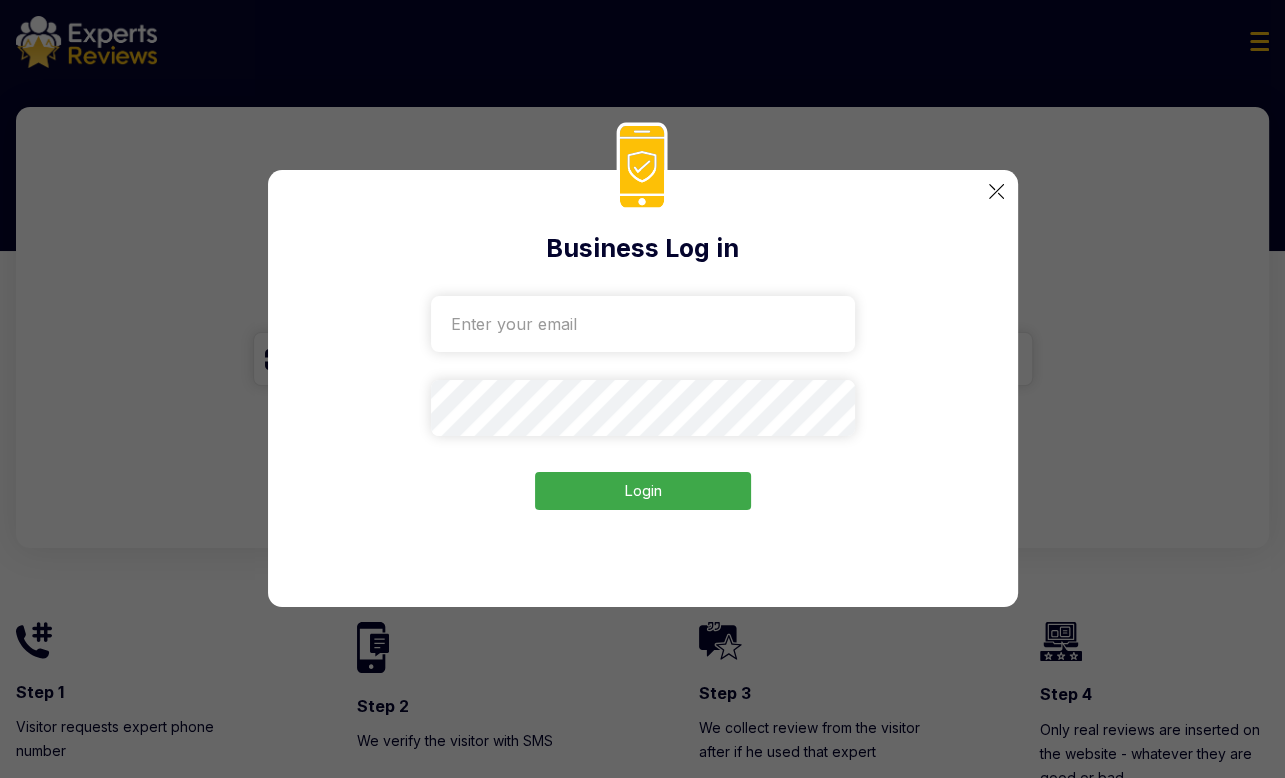 click on "Business Log in Login" at bounding box center [642, 389] 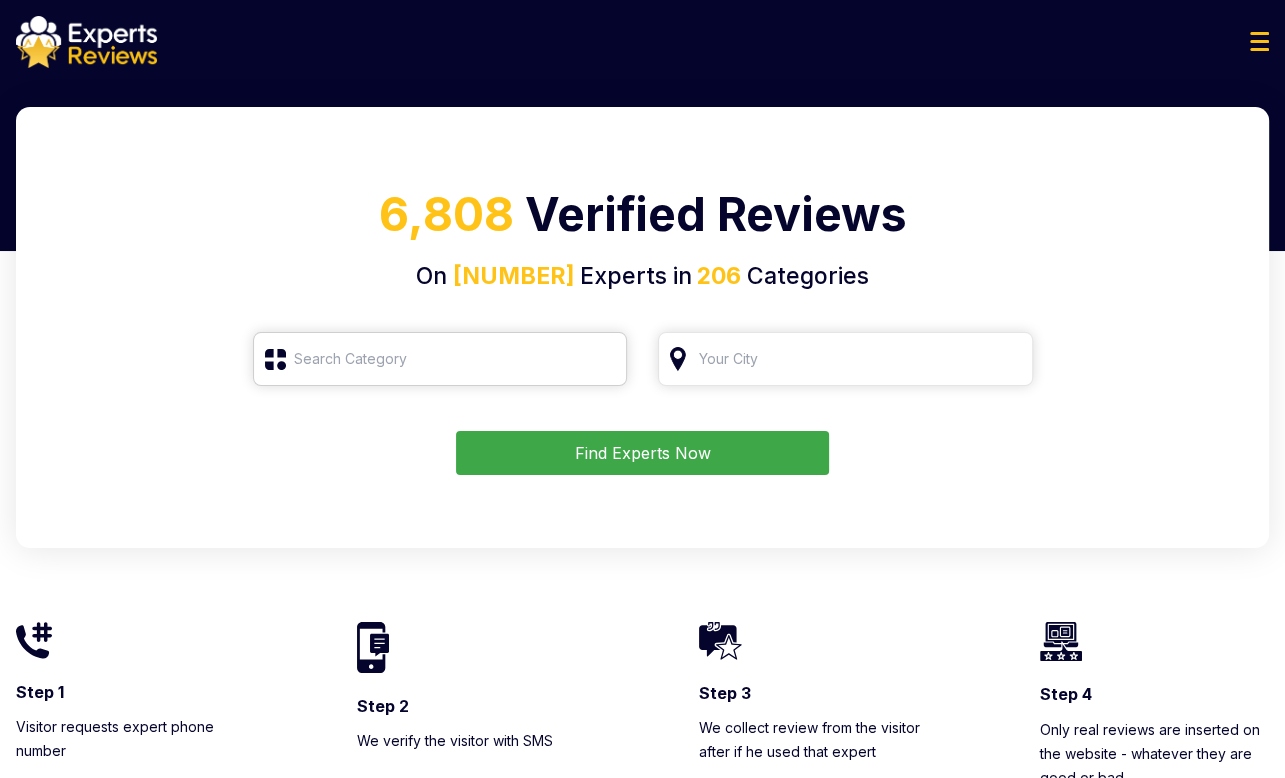 click at bounding box center [440, 359] 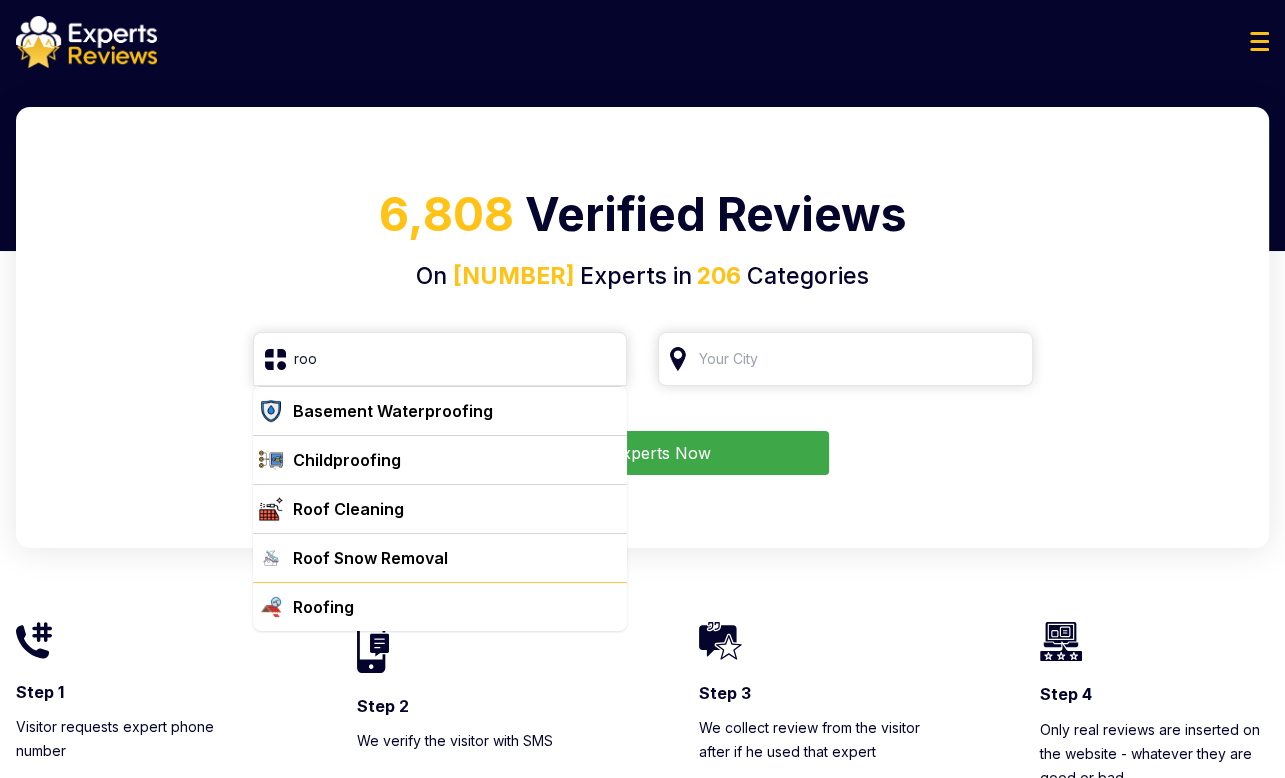 click on "Roofing" at bounding box center [452, 607] 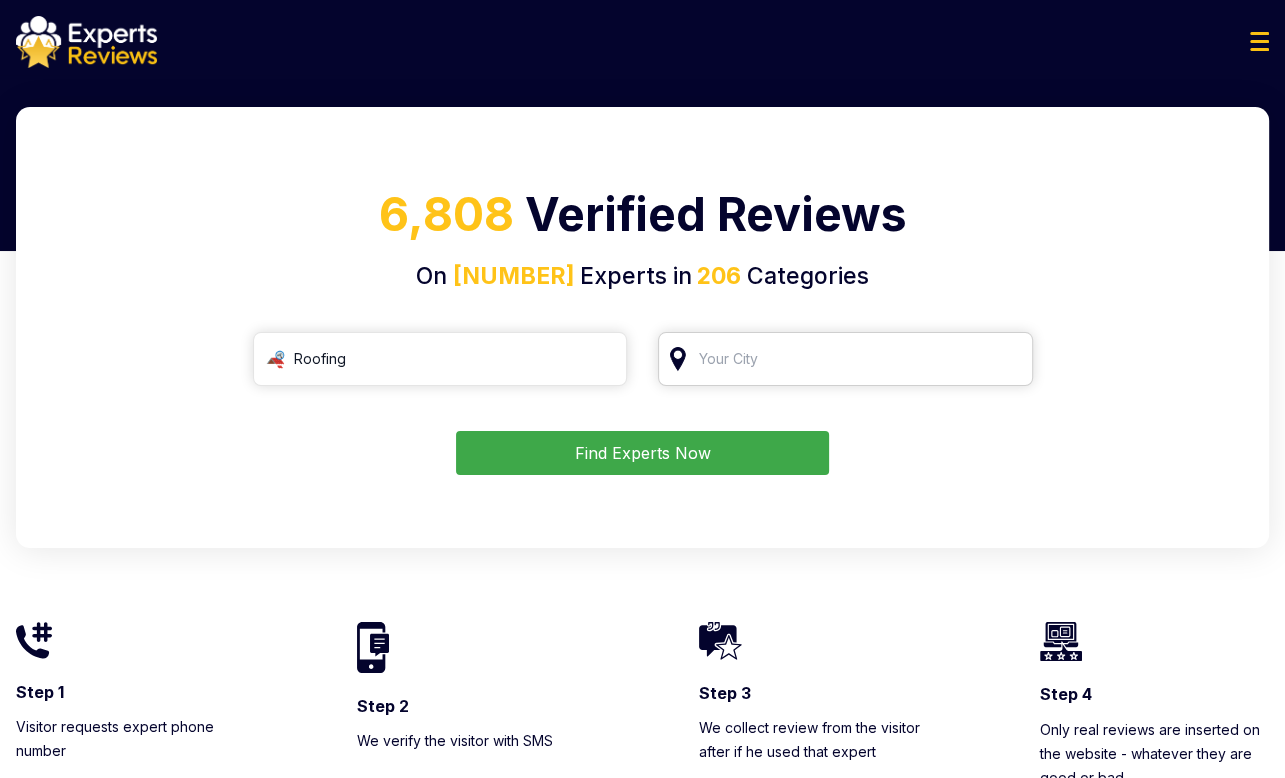 click at bounding box center [845, 359] 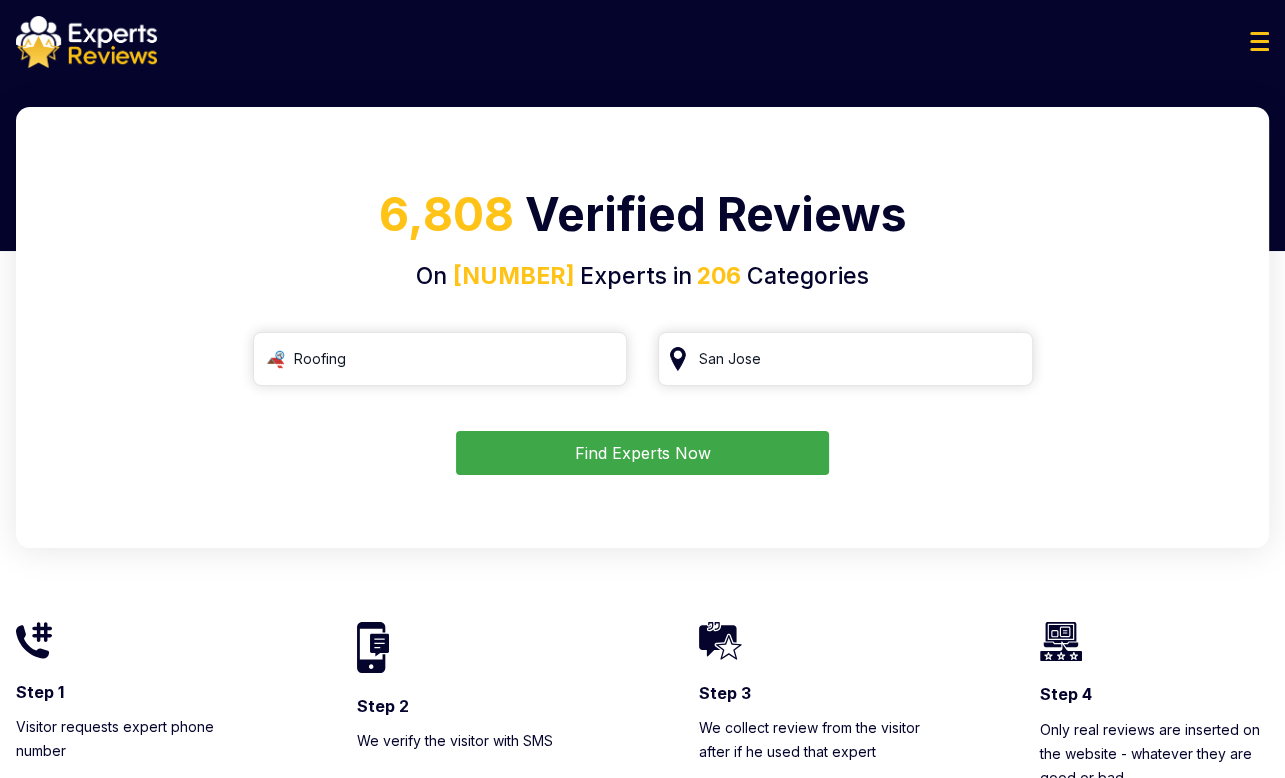 type on "San José Iturbide, Guanajuato, Mexico" 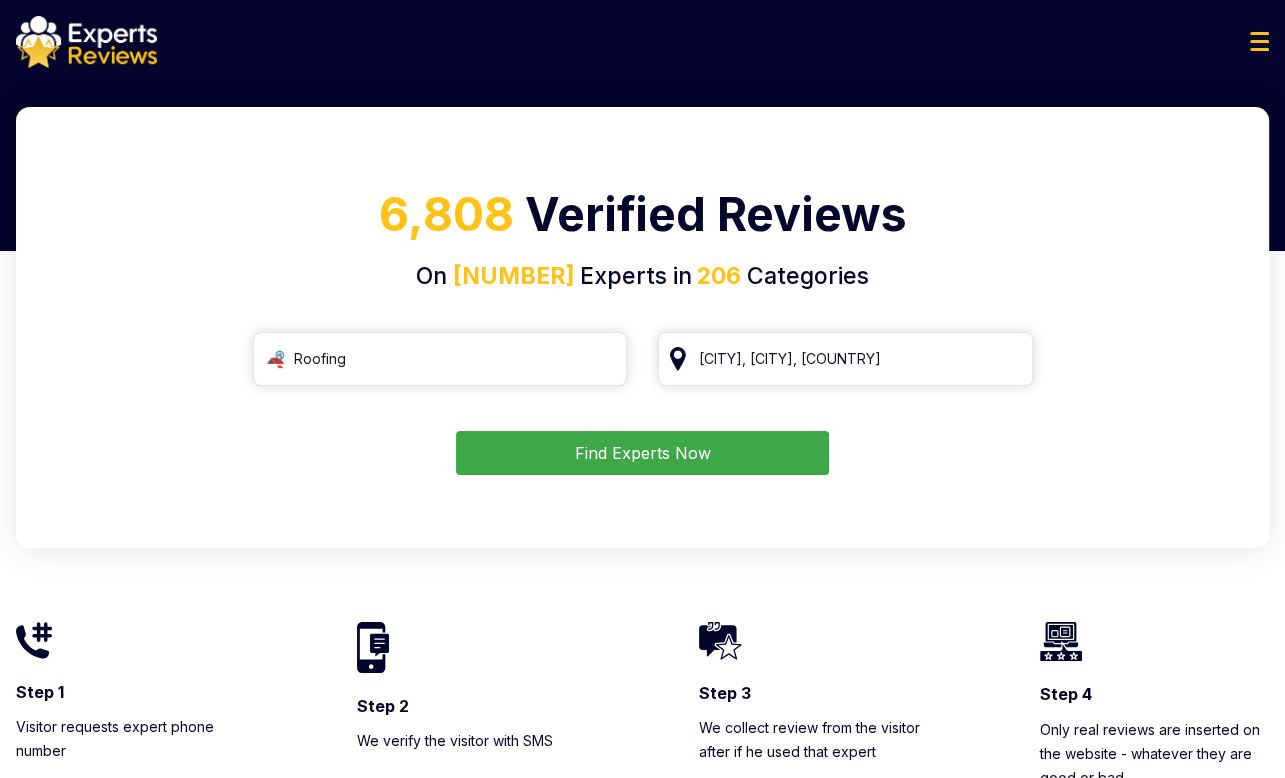 click on "Find Experts Now" at bounding box center (642, 453) 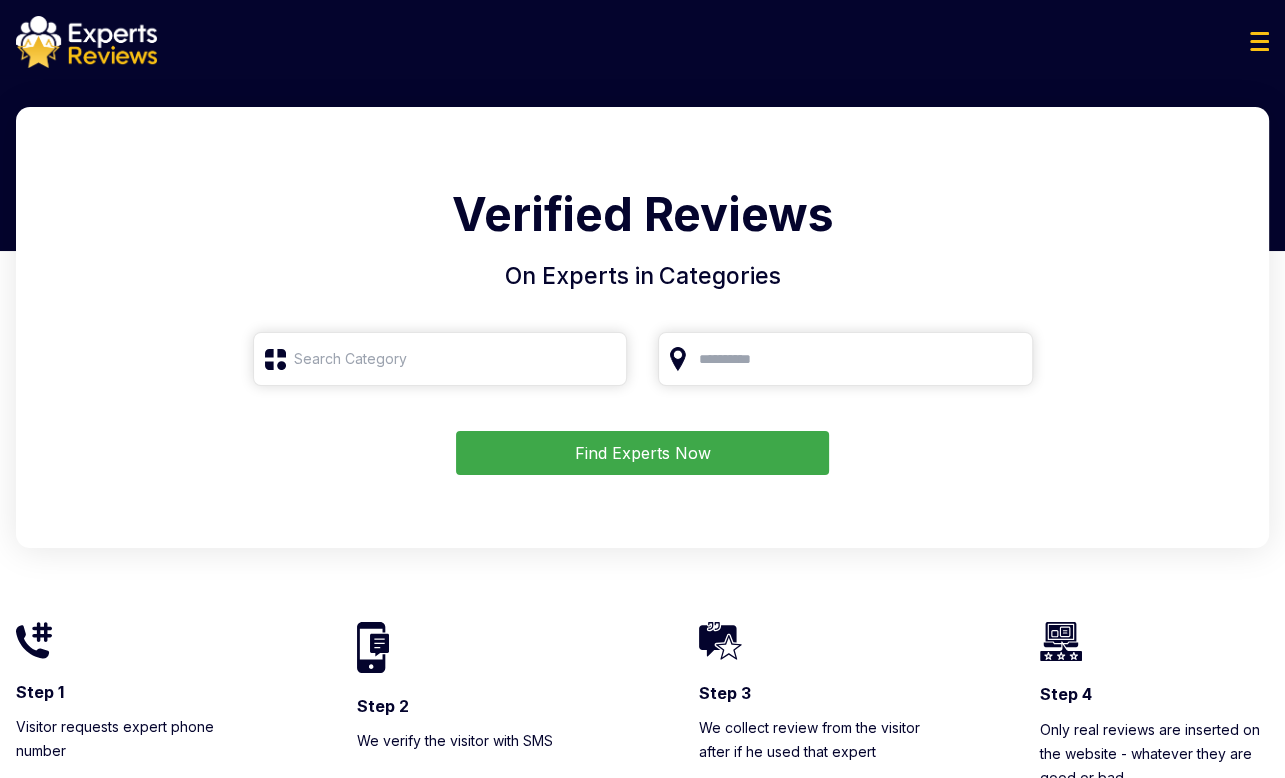 type on "Roofing" 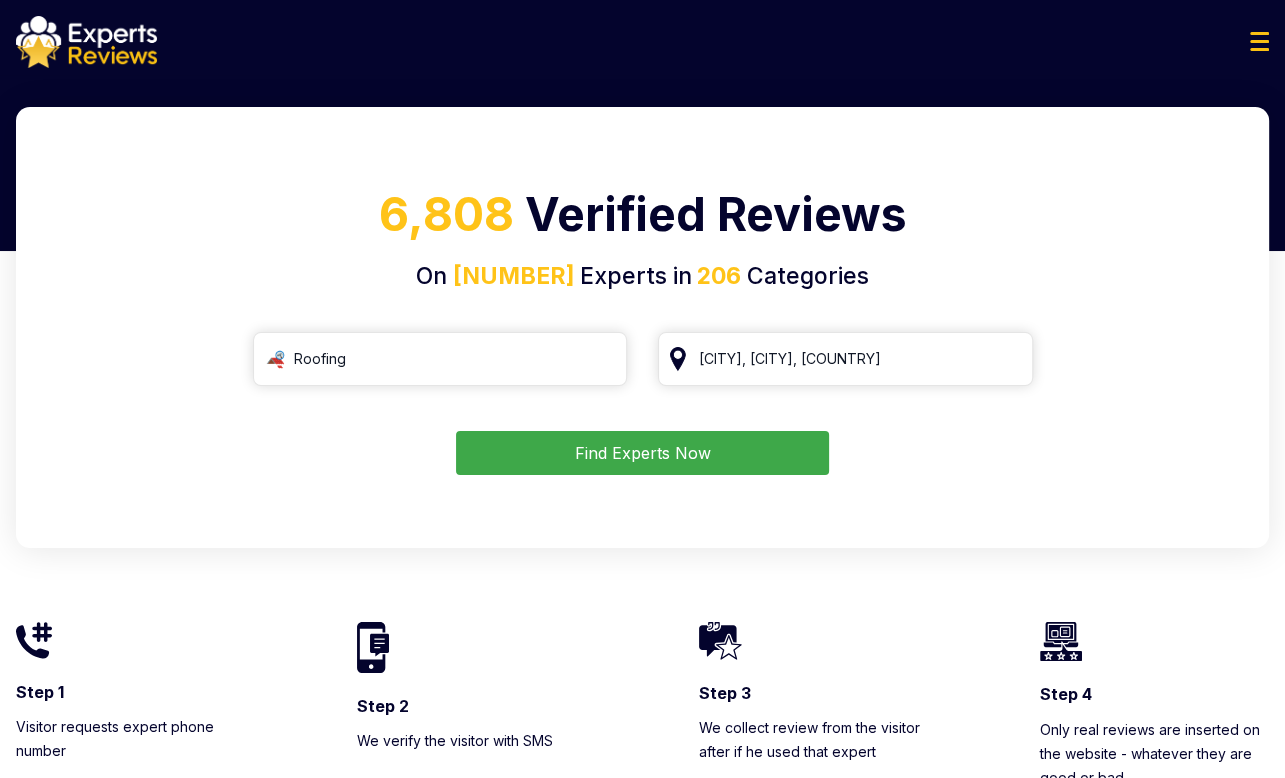 click on "San José Iturbide, Guanajuato, Mexico" at bounding box center (845, 359) 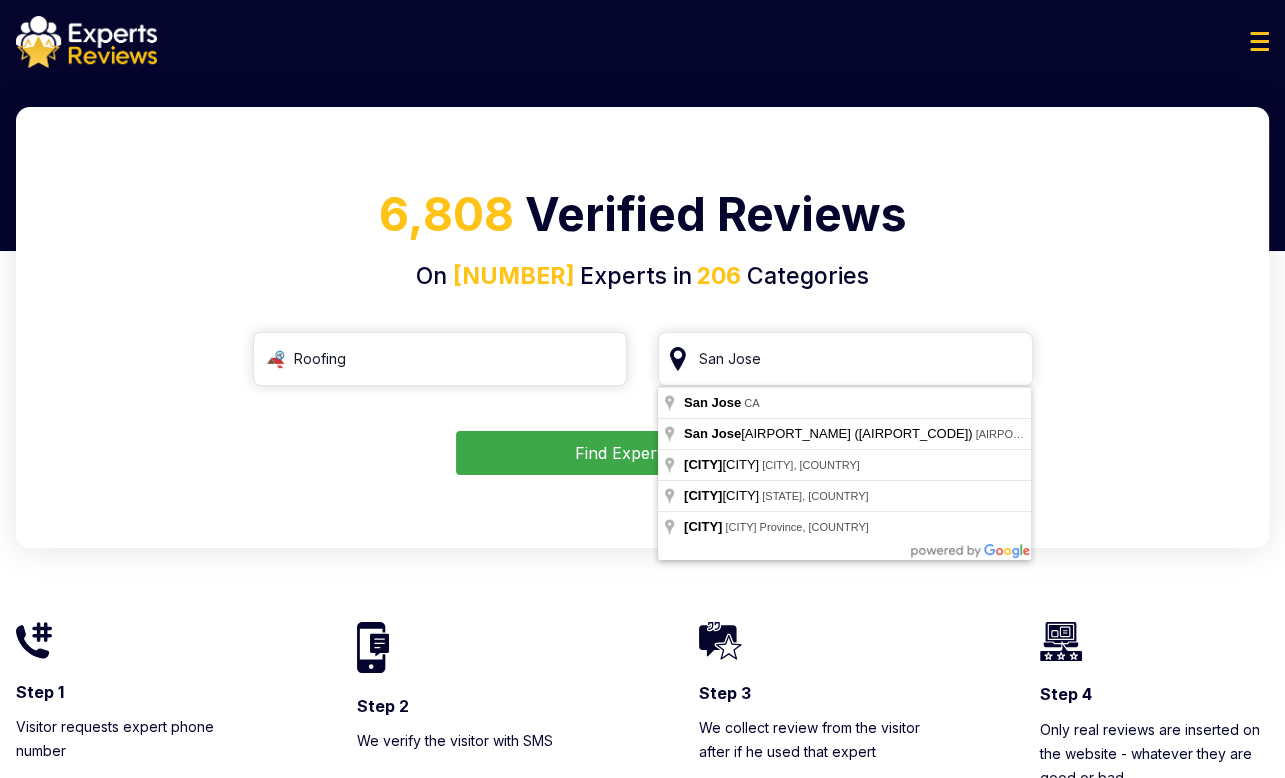 type on "[CITY], [STATE]" 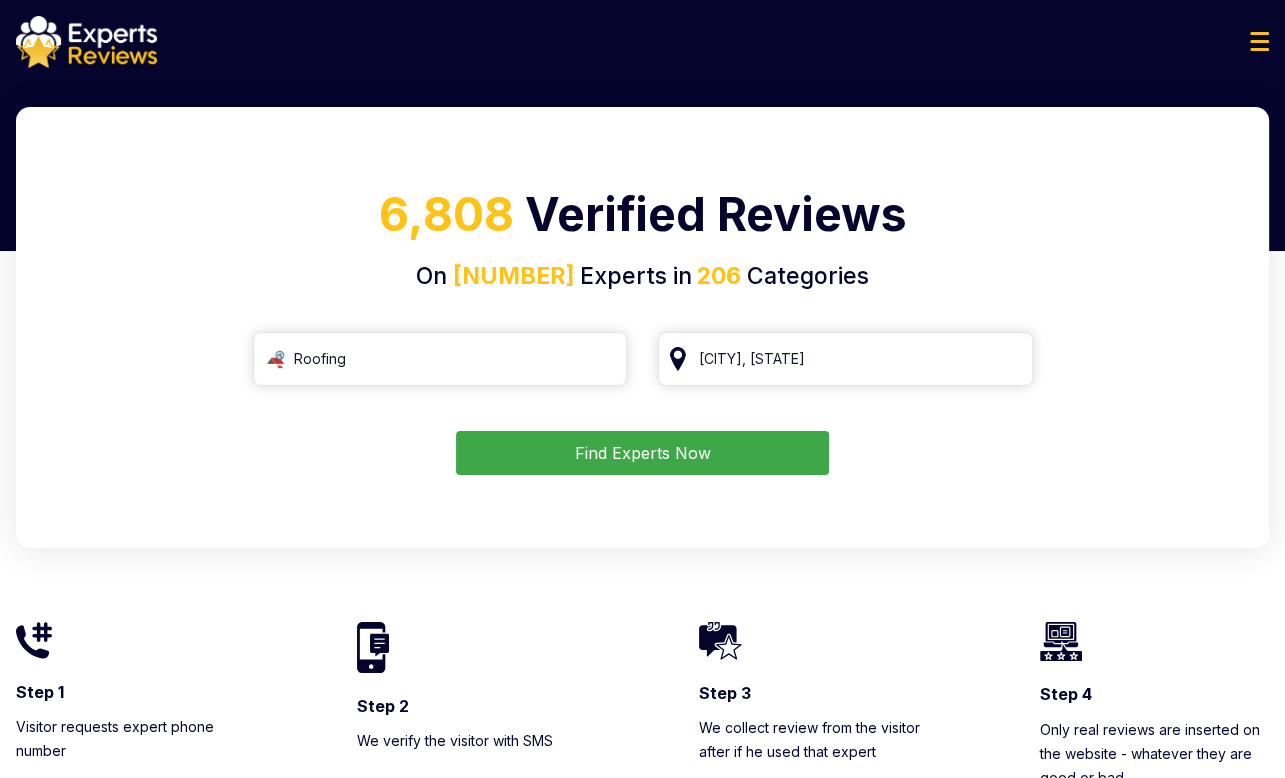 click on "Roofing San Jose, CA Find Experts Now" at bounding box center (642, 403) 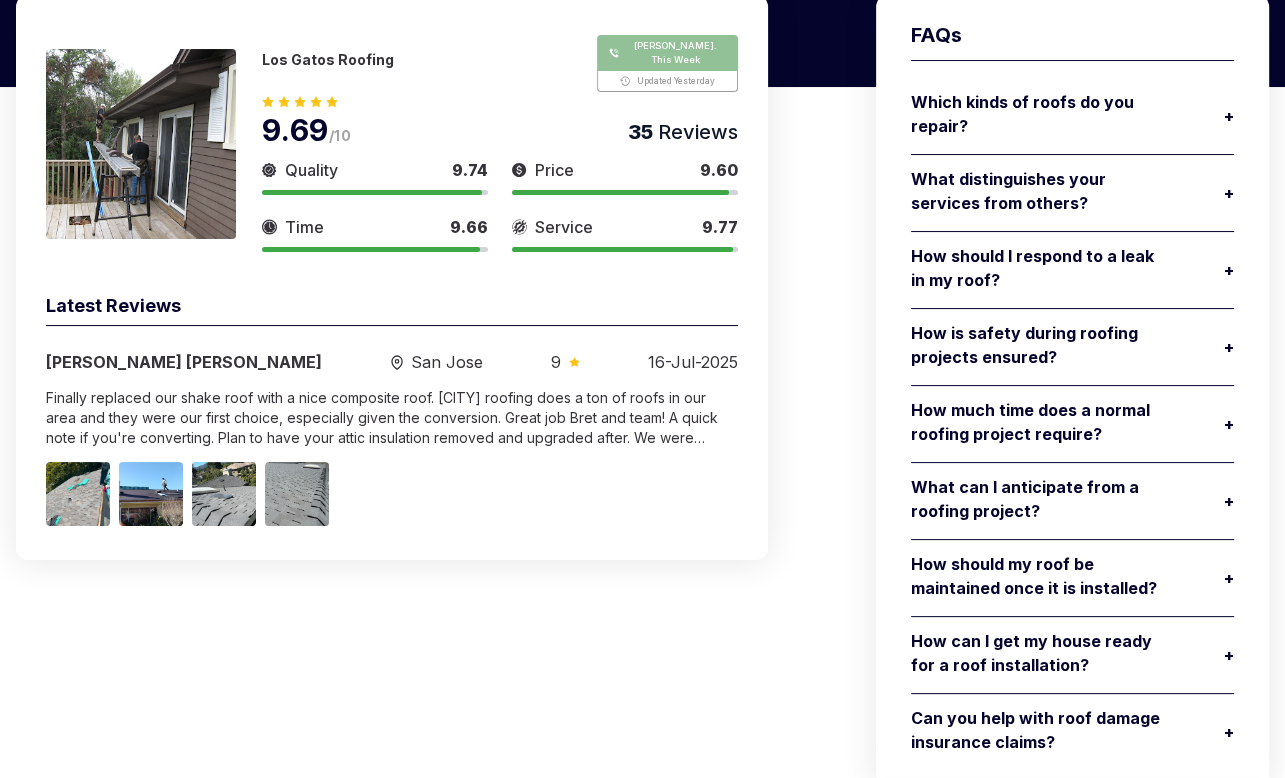 scroll, scrollTop: 58, scrollLeft: 0, axis: vertical 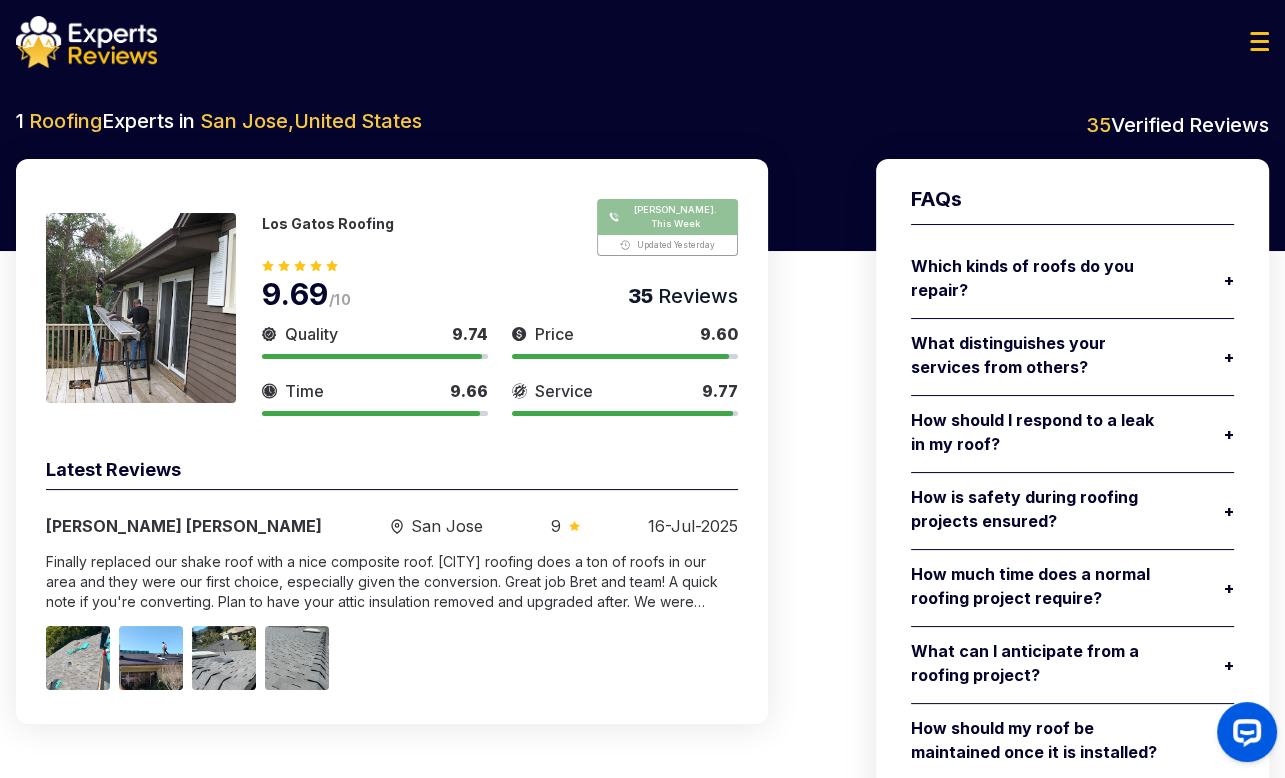 click at bounding box center (667, 227) 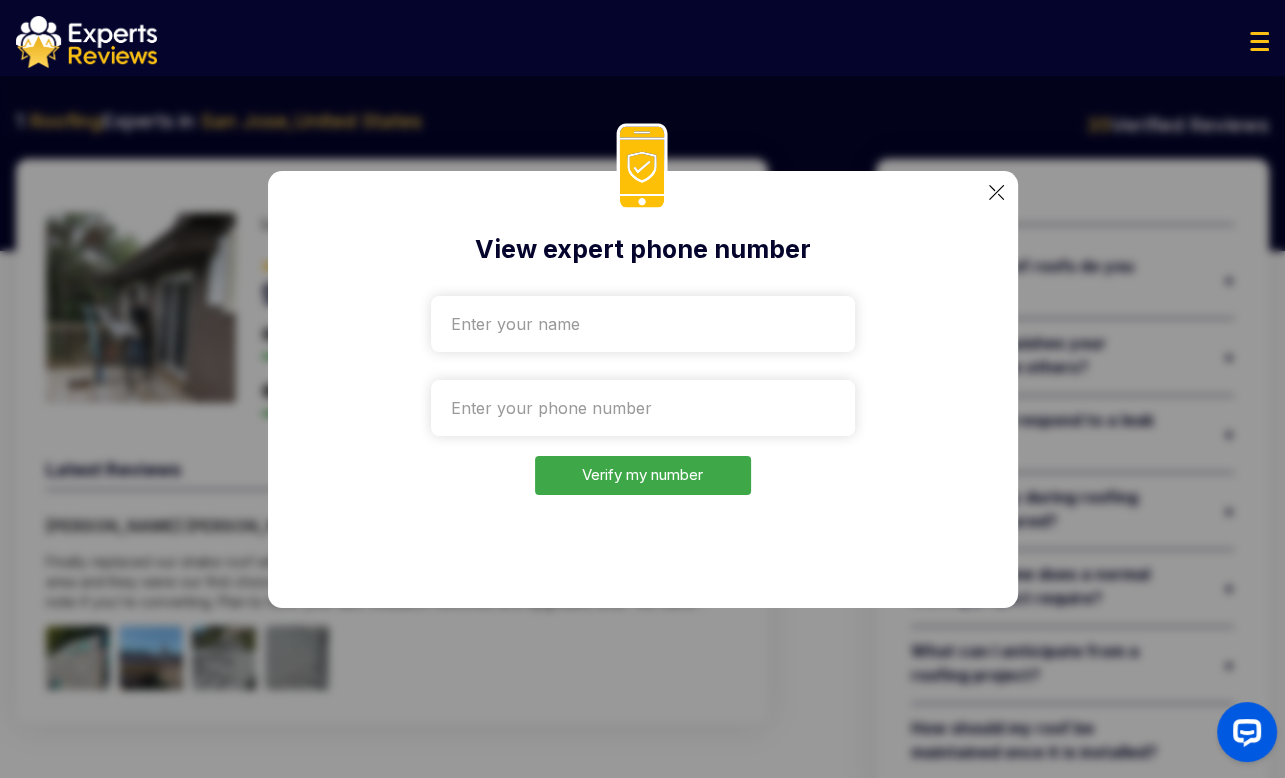click at bounding box center (643, 324) 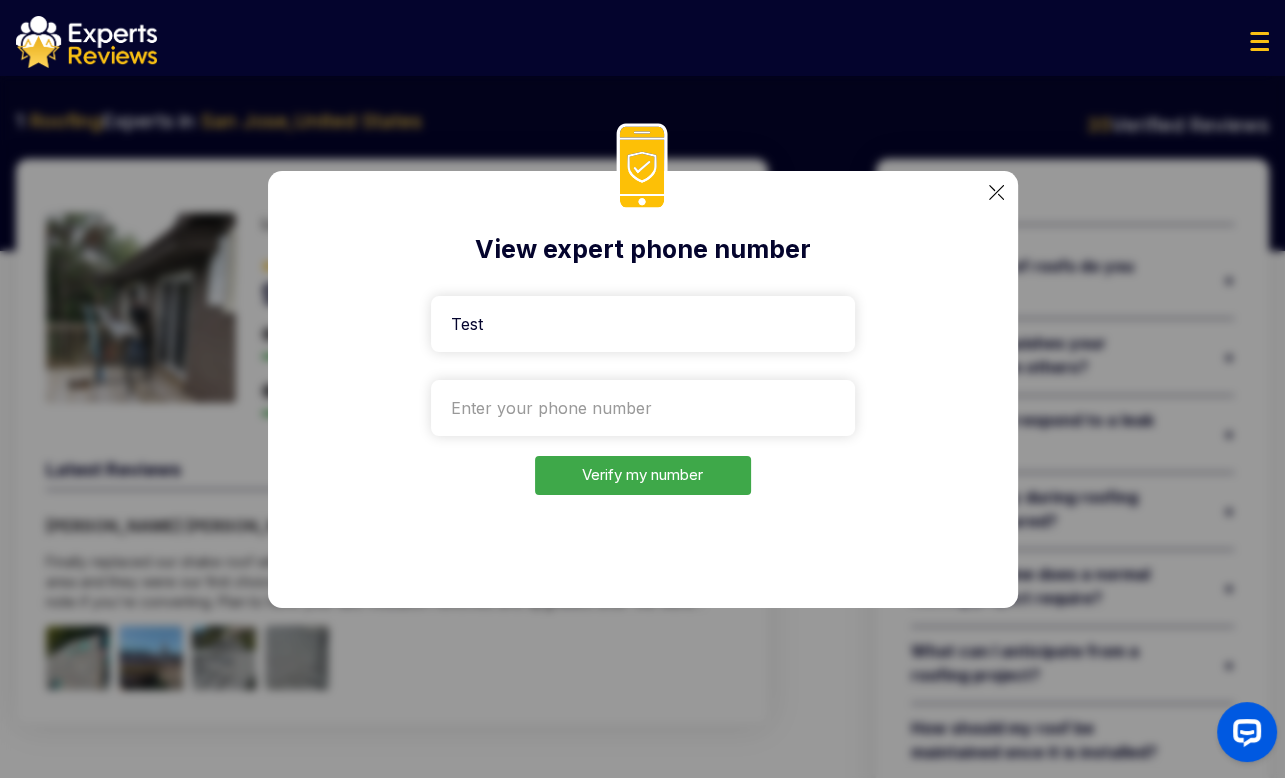 type on "Test" 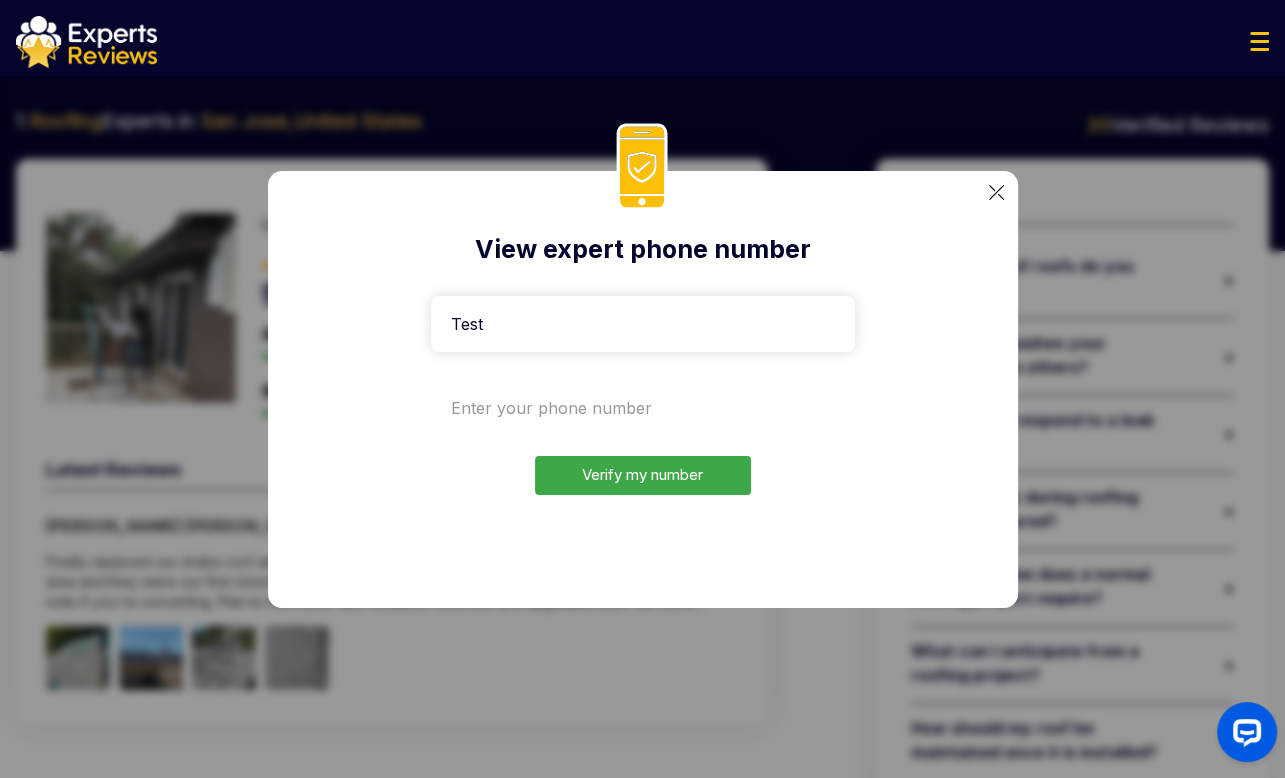 click at bounding box center [643, 408] 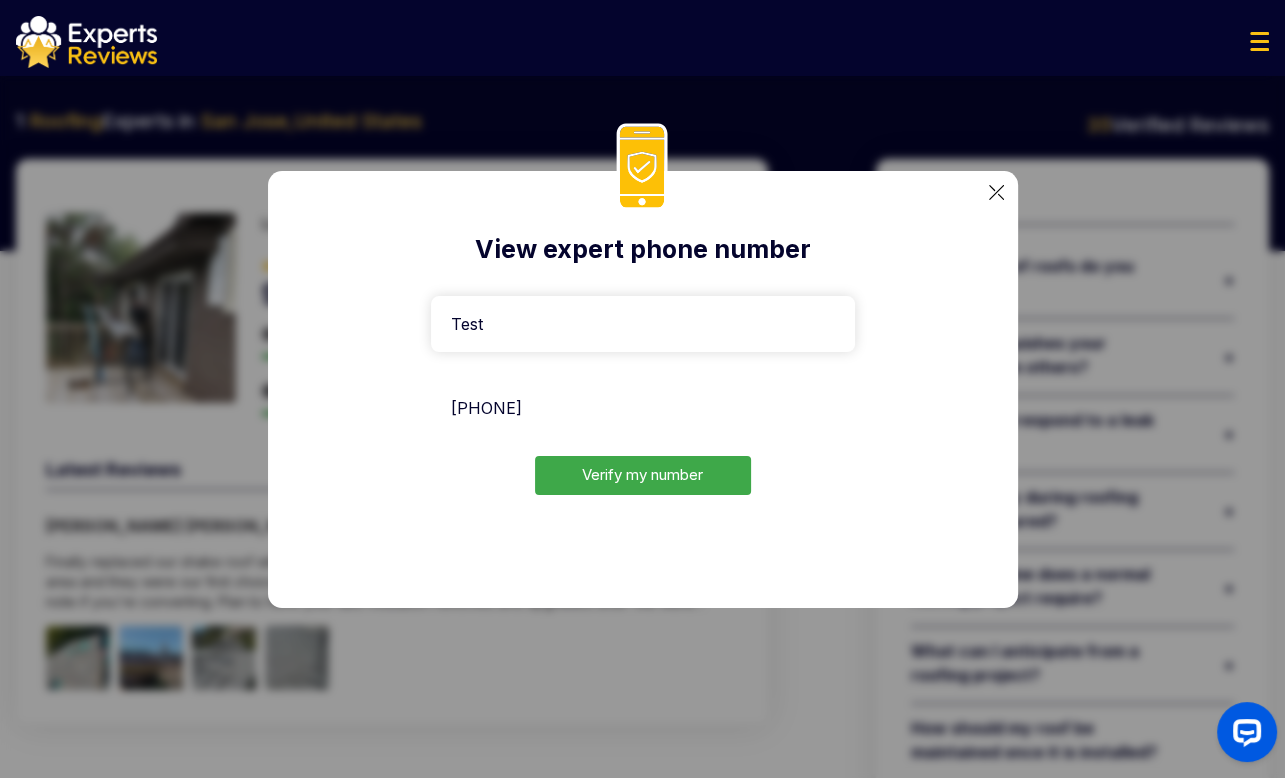type on "+38-063-2884983" 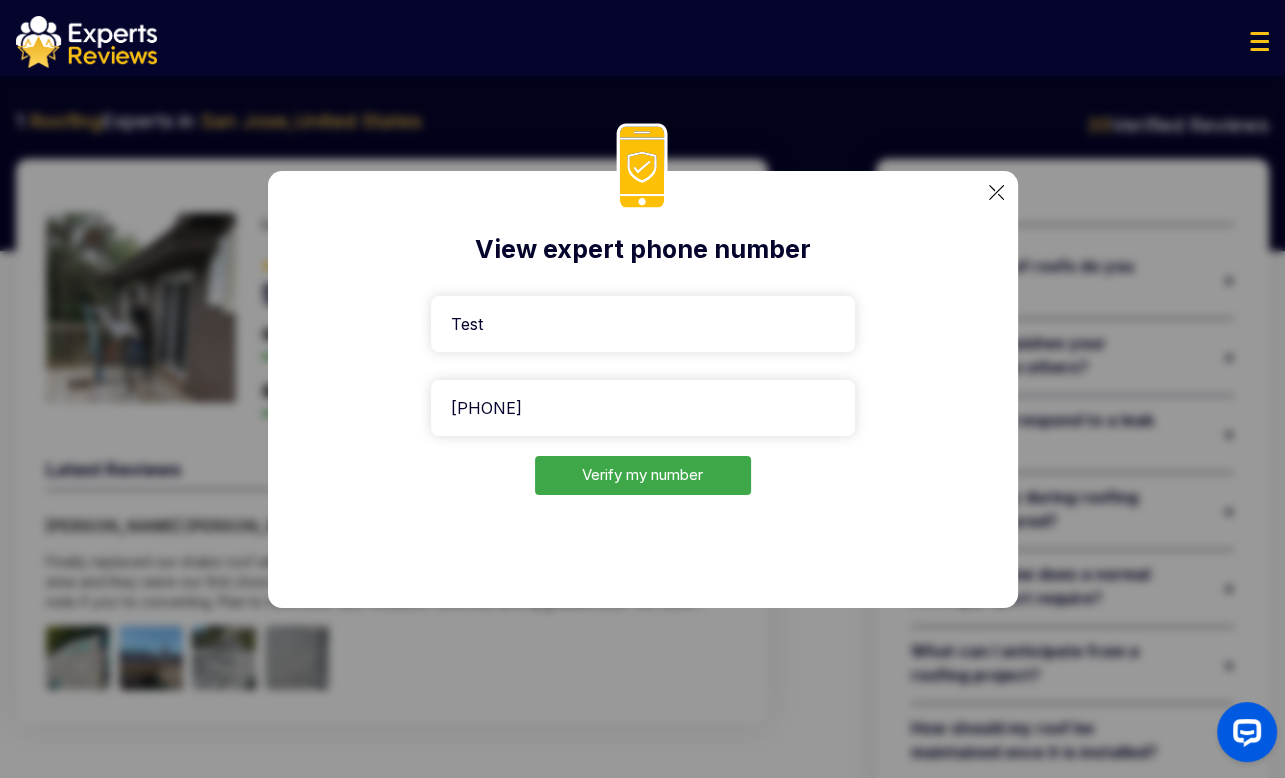 click on "Verify my number" at bounding box center [643, 475] 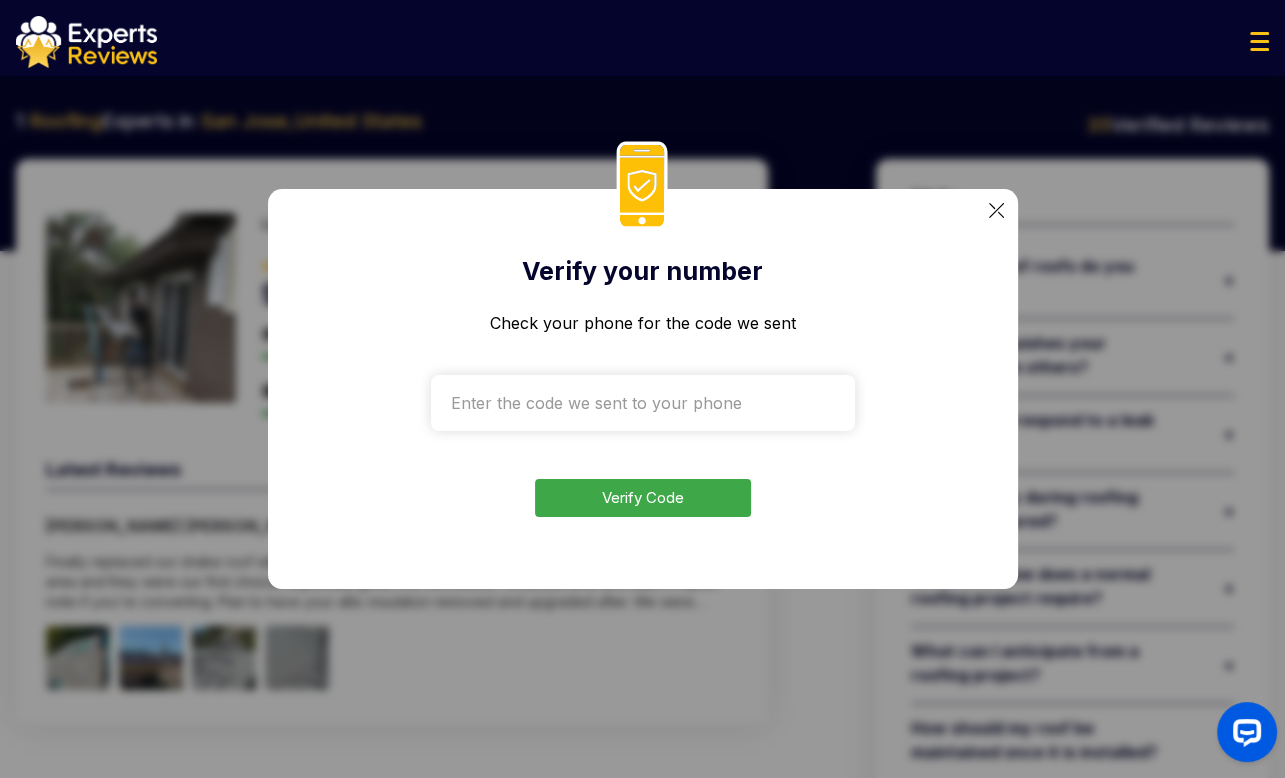 click at bounding box center (643, 403) 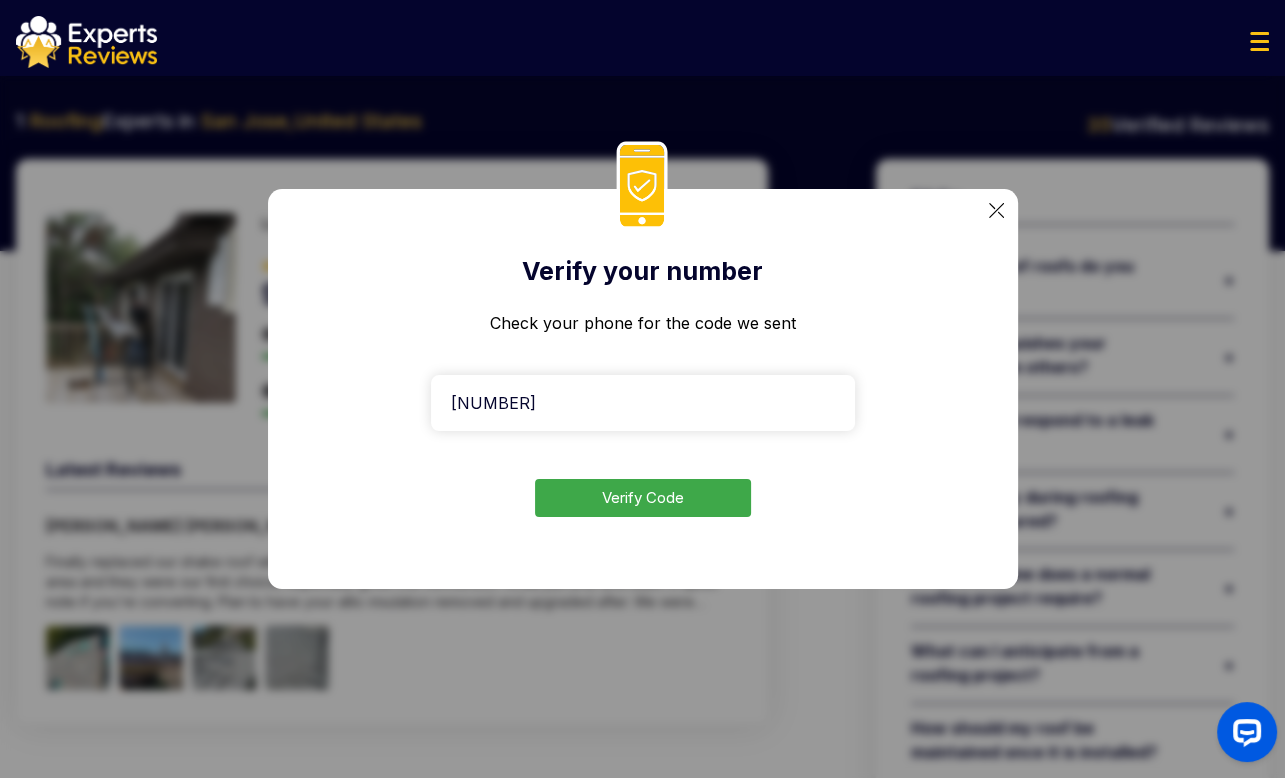 type on "5856" 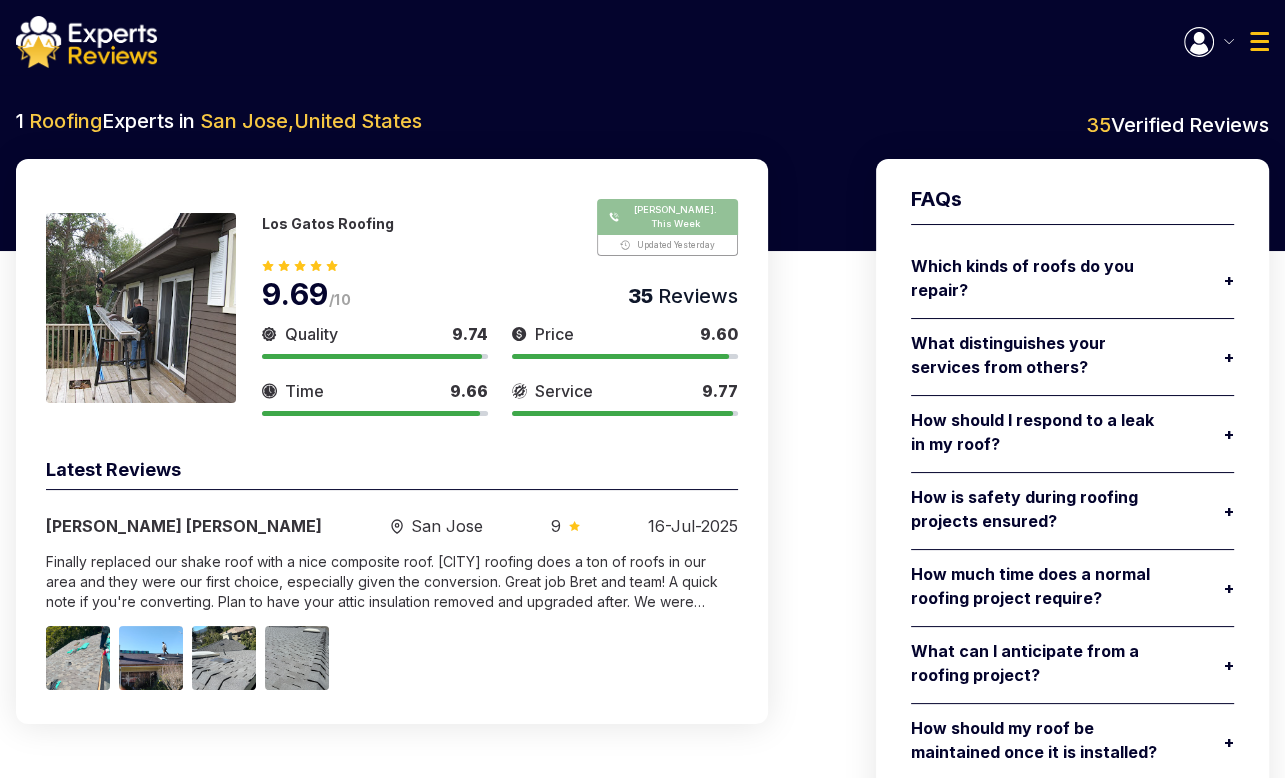 scroll, scrollTop: 0, scrollLeft: 0, axis: both 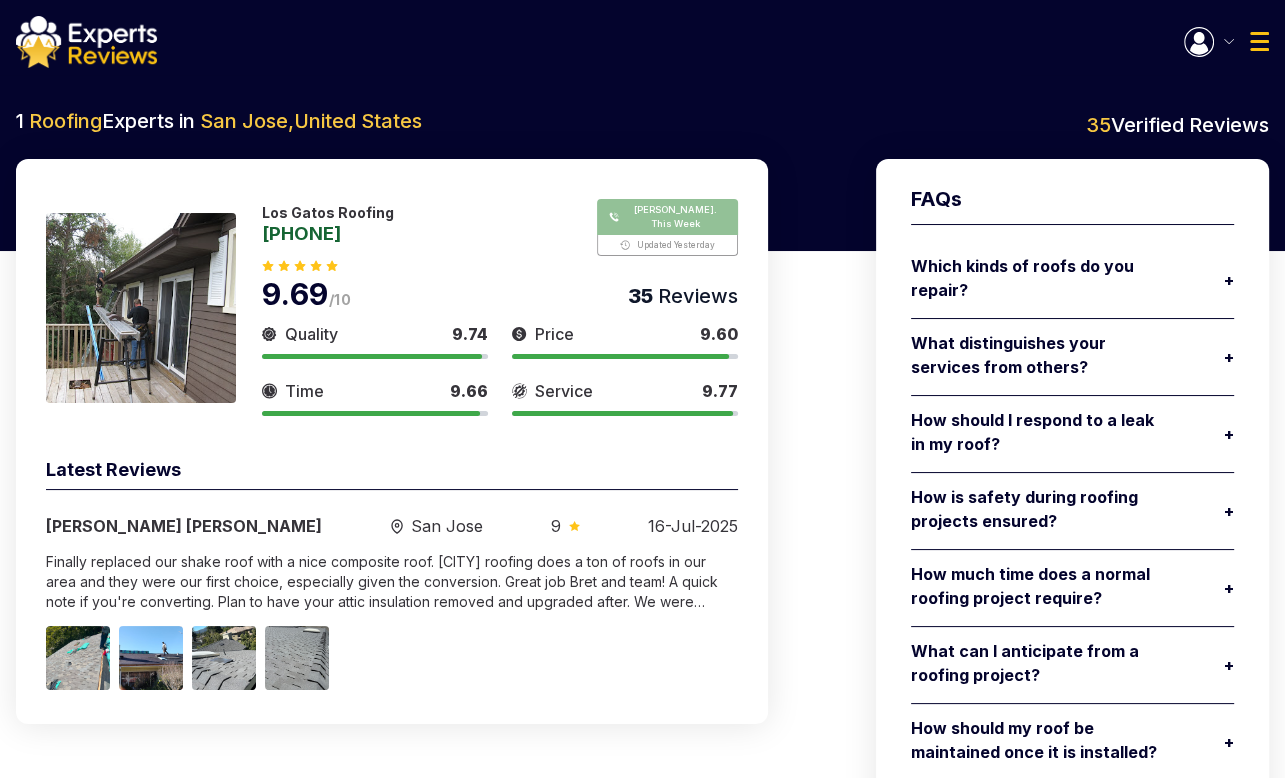 click on "Welcome  Open Inquires ( ) My Reviews ( ) Log Out" at bounding box center [642, 42] 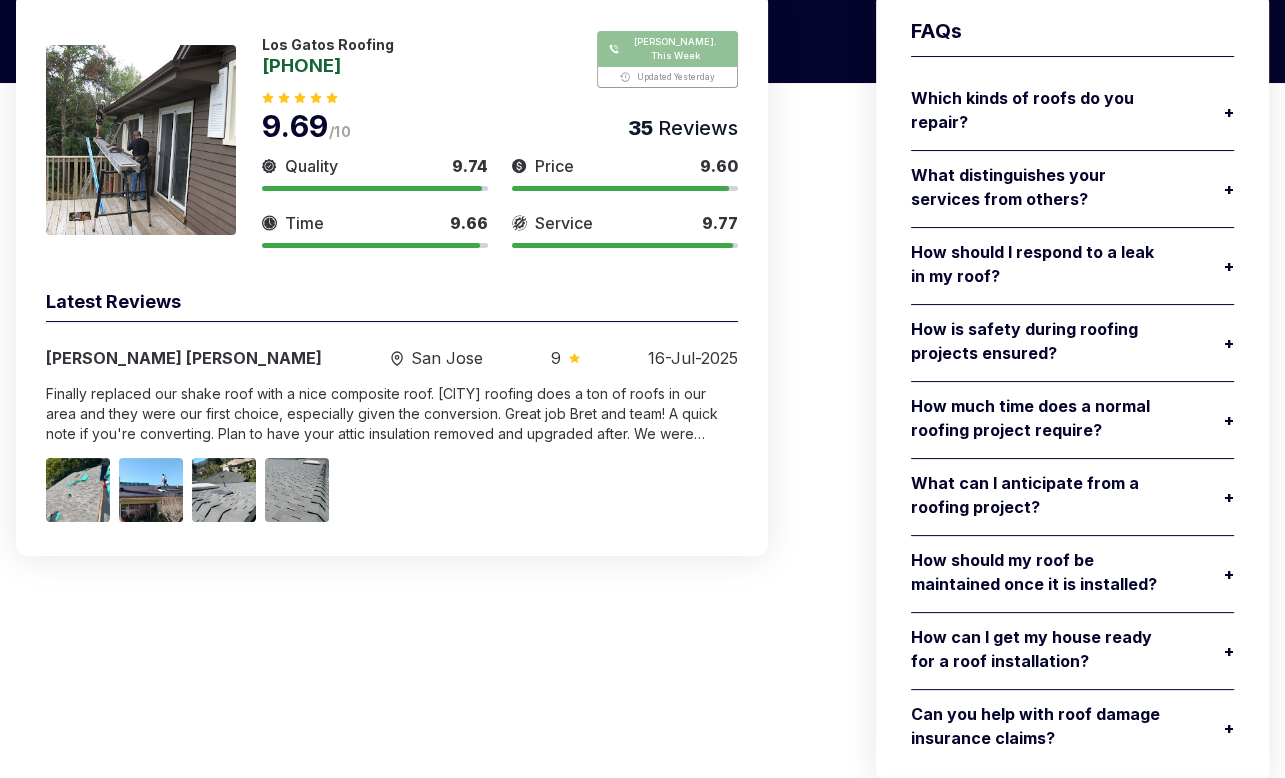 scroll, scrollTop: 0, scrollLeft: 0, axis: both 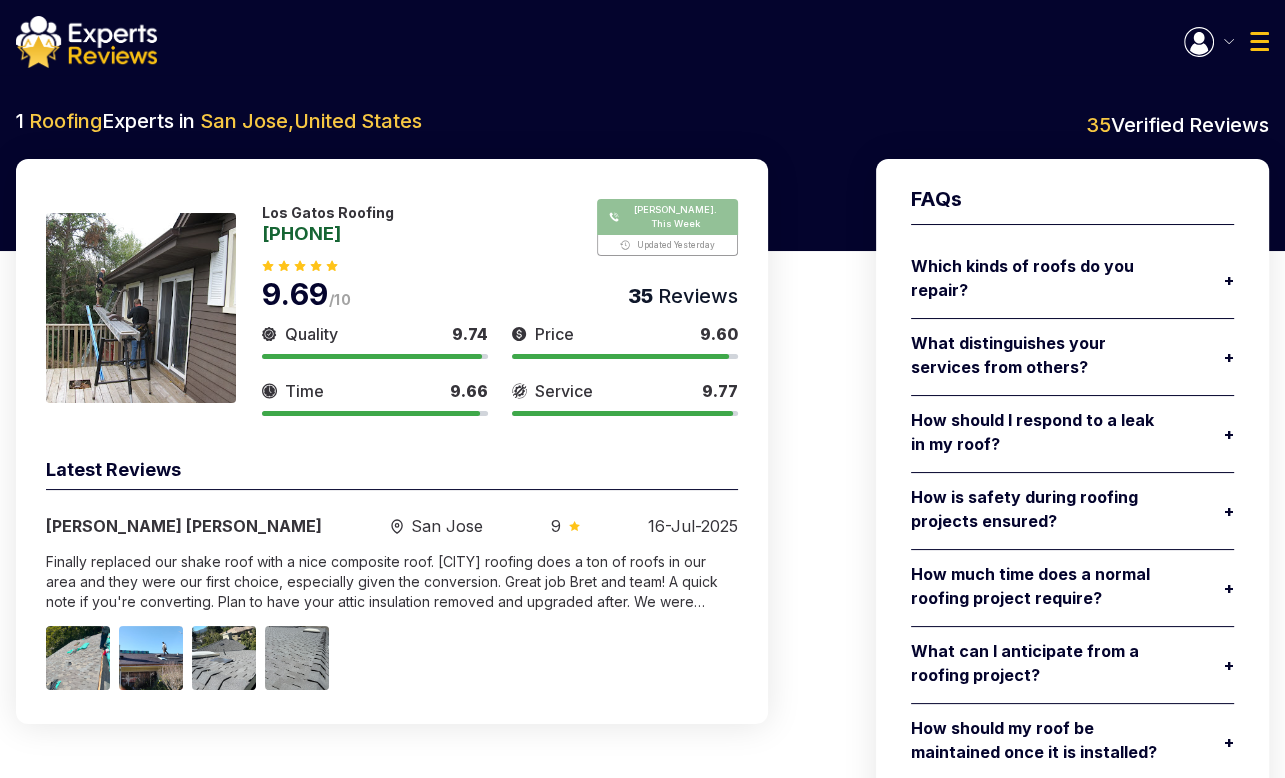 click on "Welcome  Open Inquires ( ) My Reviews ( ) Log Out" at bounding box center [642, 42] 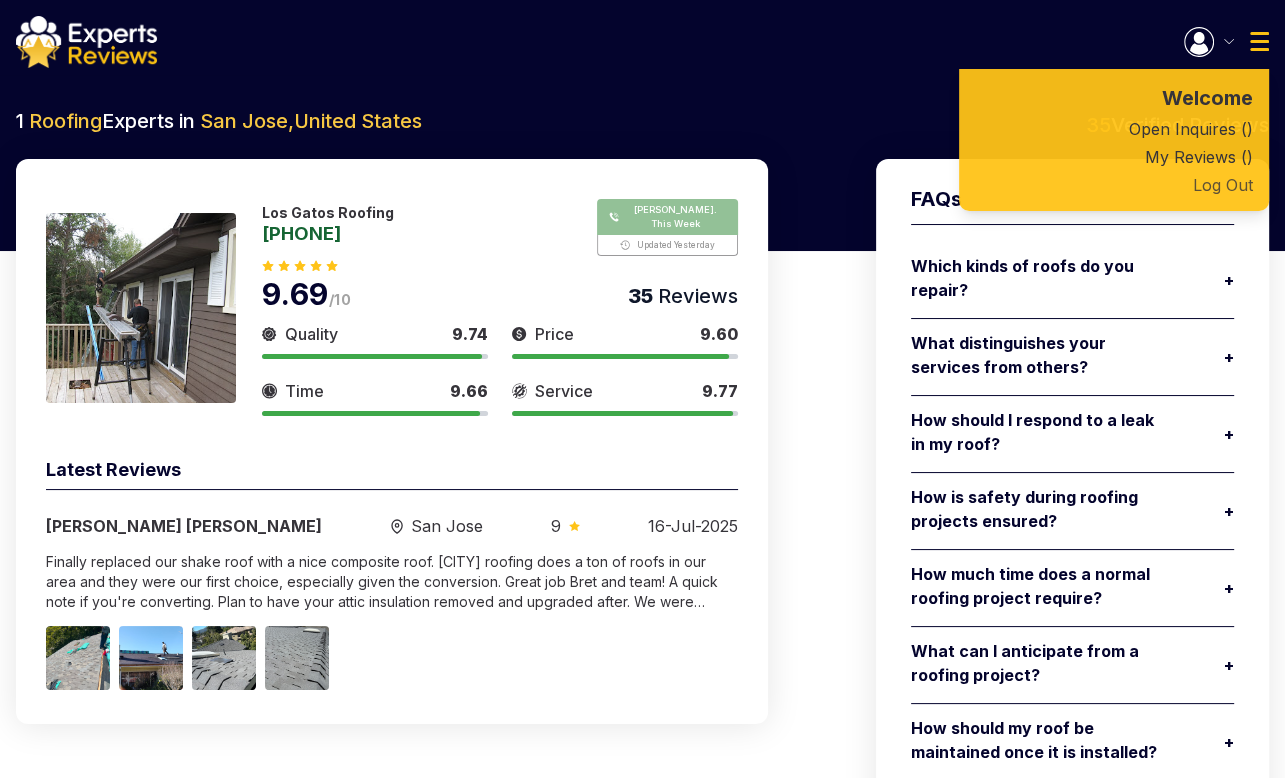 click on "Log Out" at bounding box center [1114, 185] 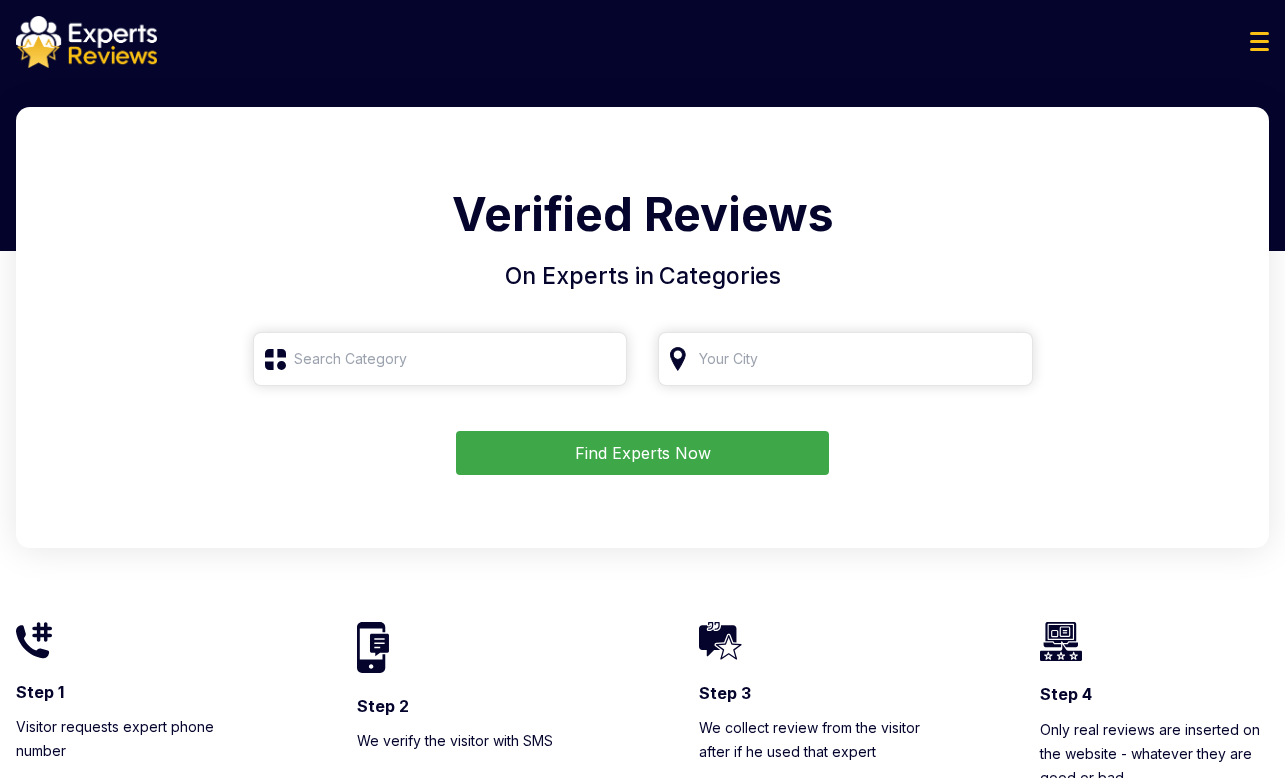 scroll, scrollTop: 0, scrollLeft: 0, axis: both 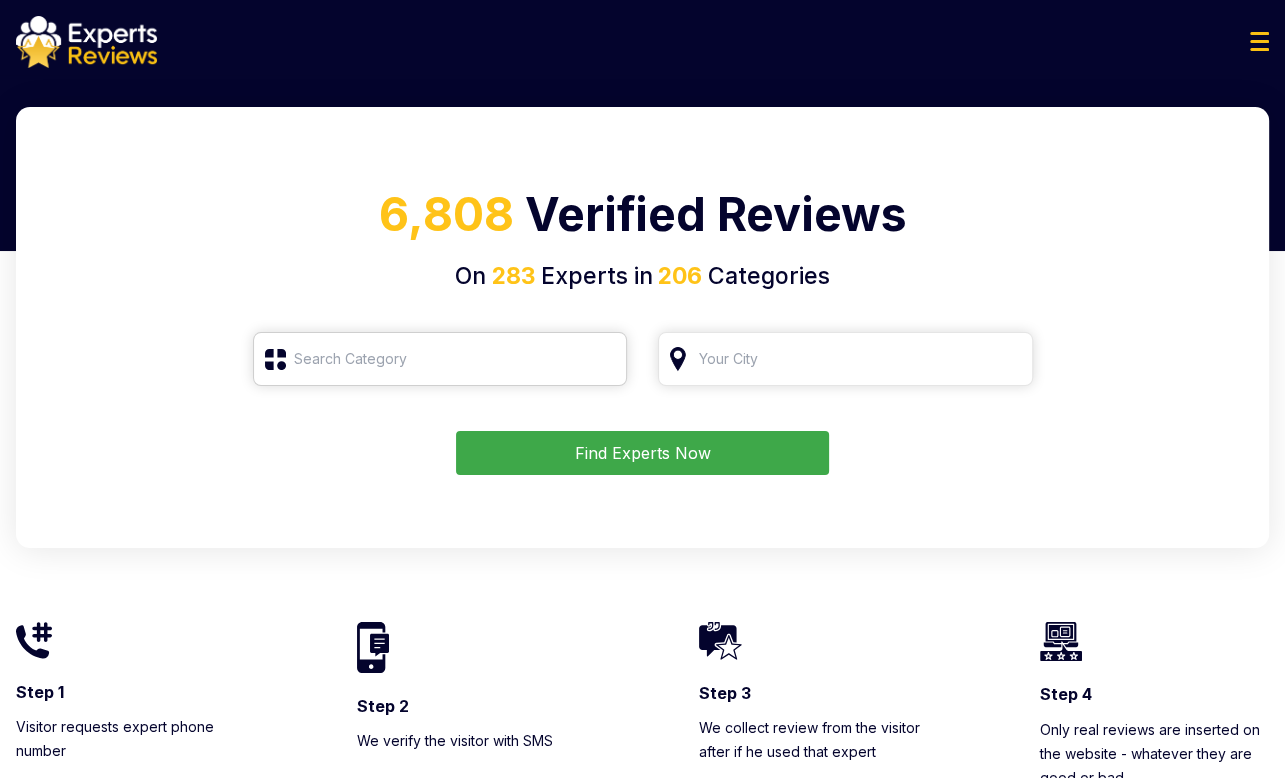 click at bounding box center [440, 359] 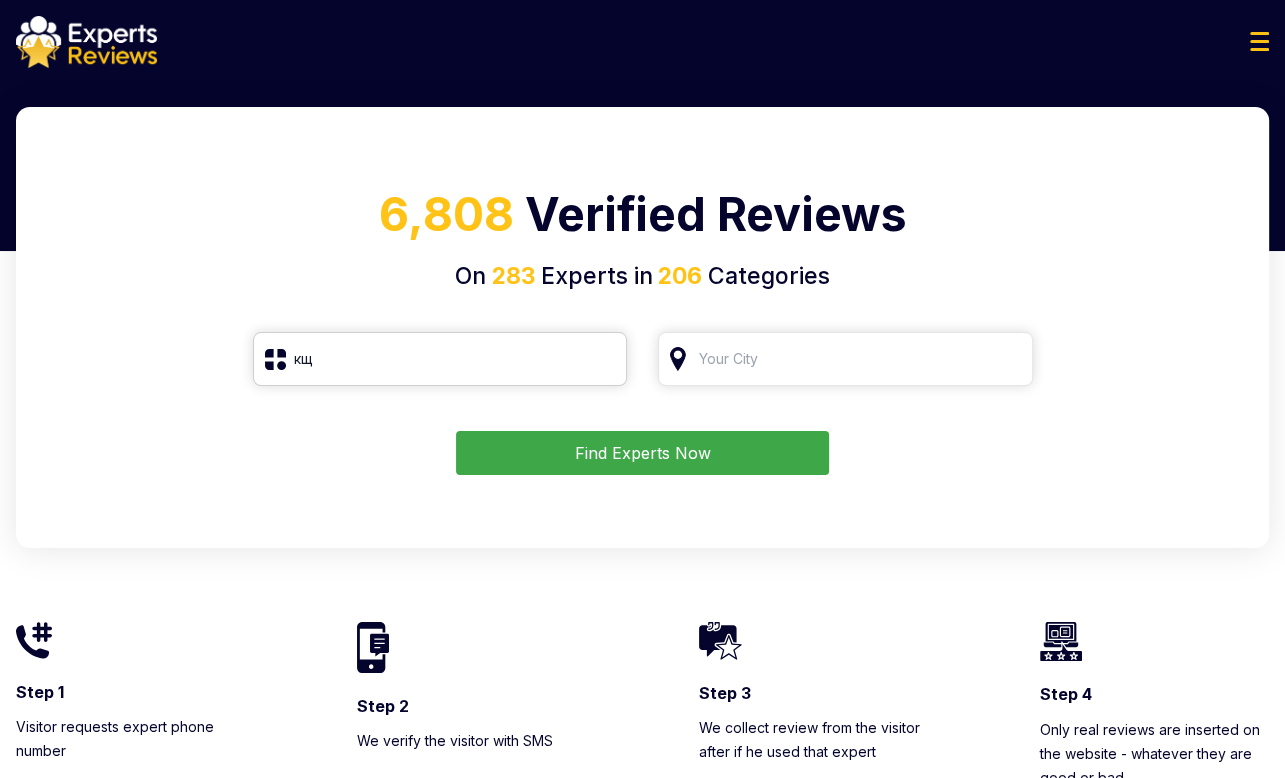 type on "к" 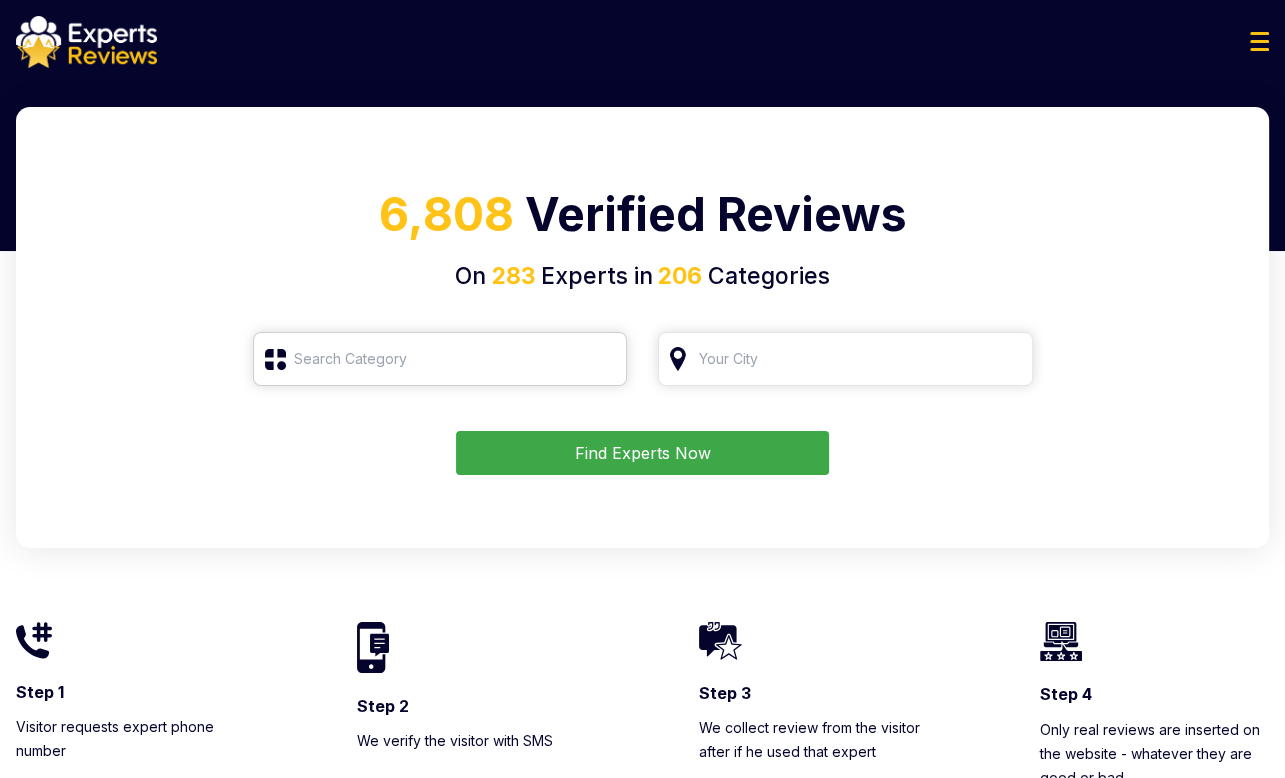 type on "к" 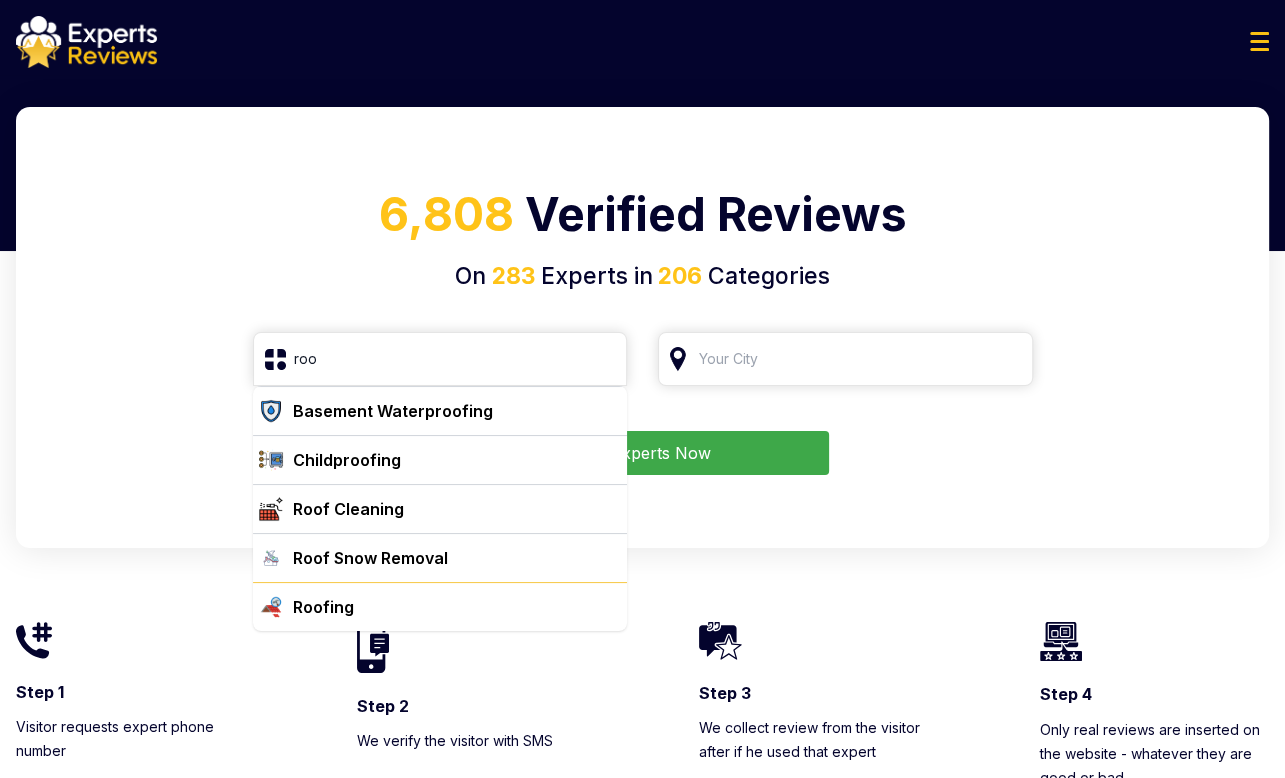 click on "Roofing" at bounding box center [452, 607] 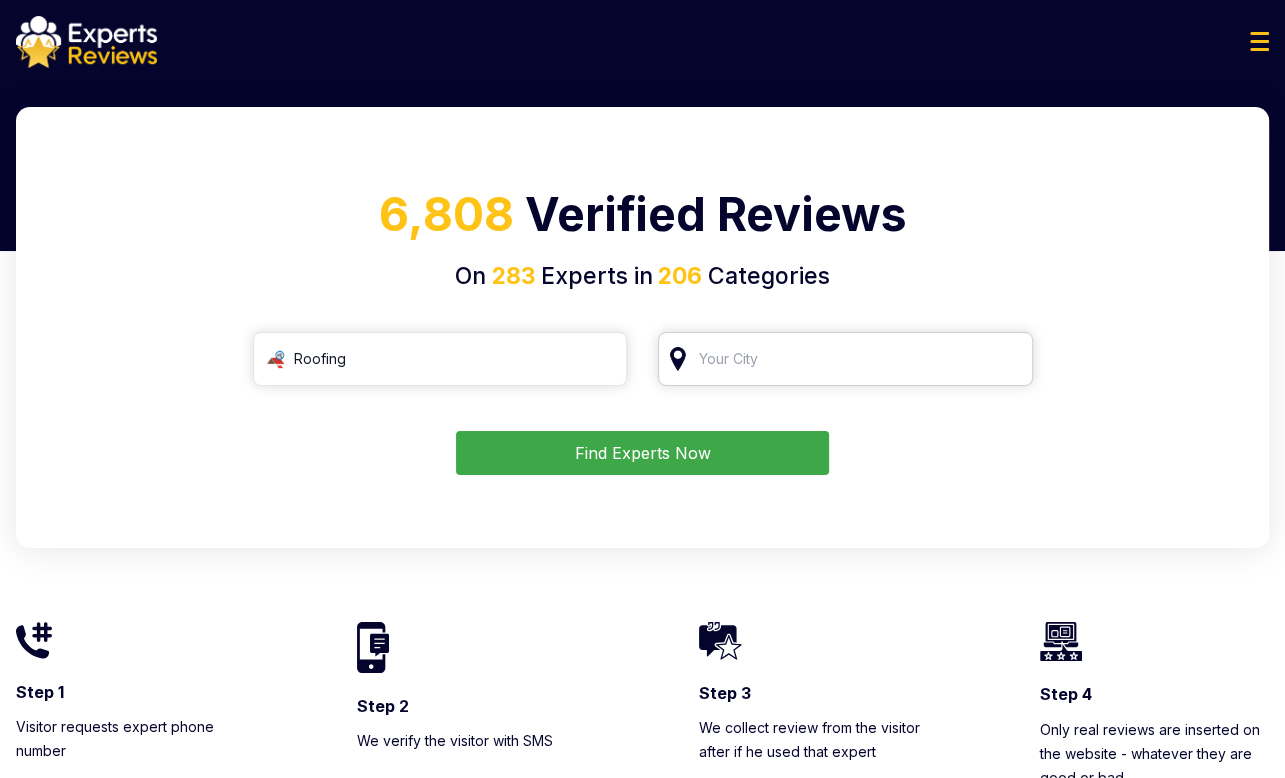 click at bounding box center (845, 359) 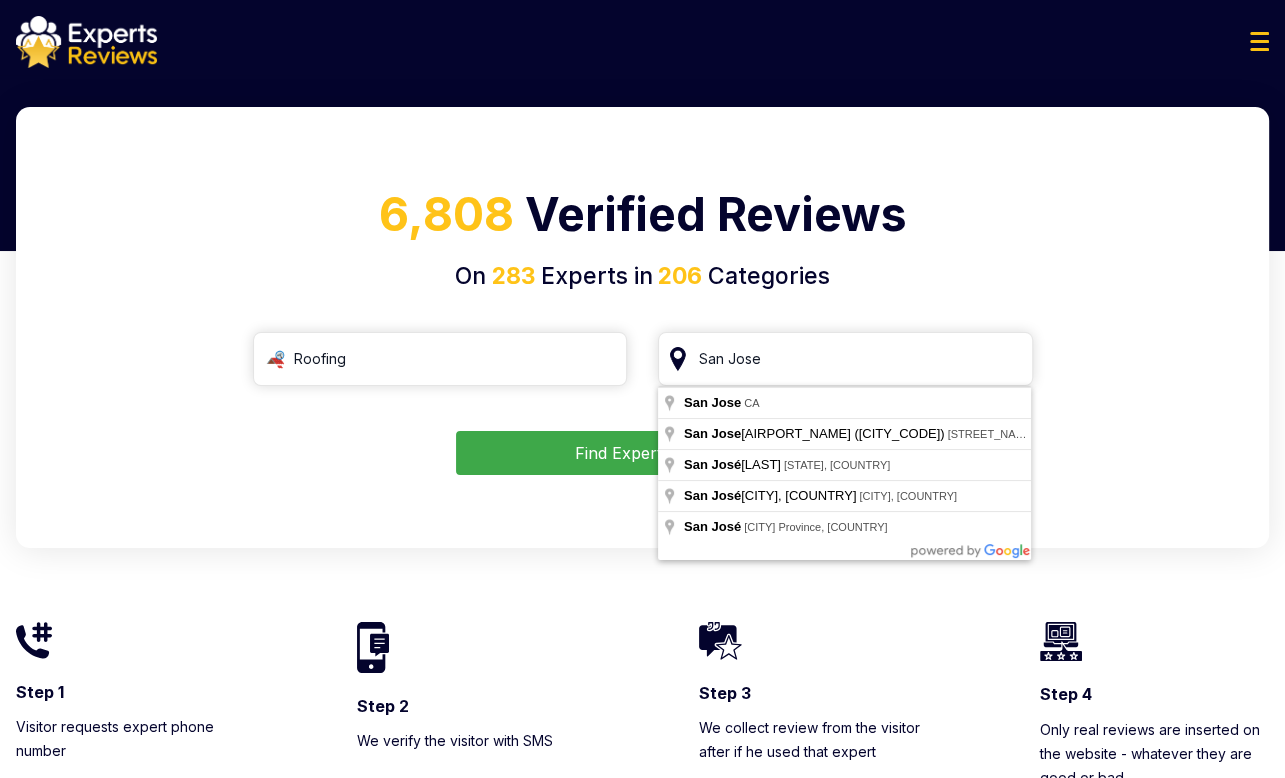 type on "[CITY], [STATE]" 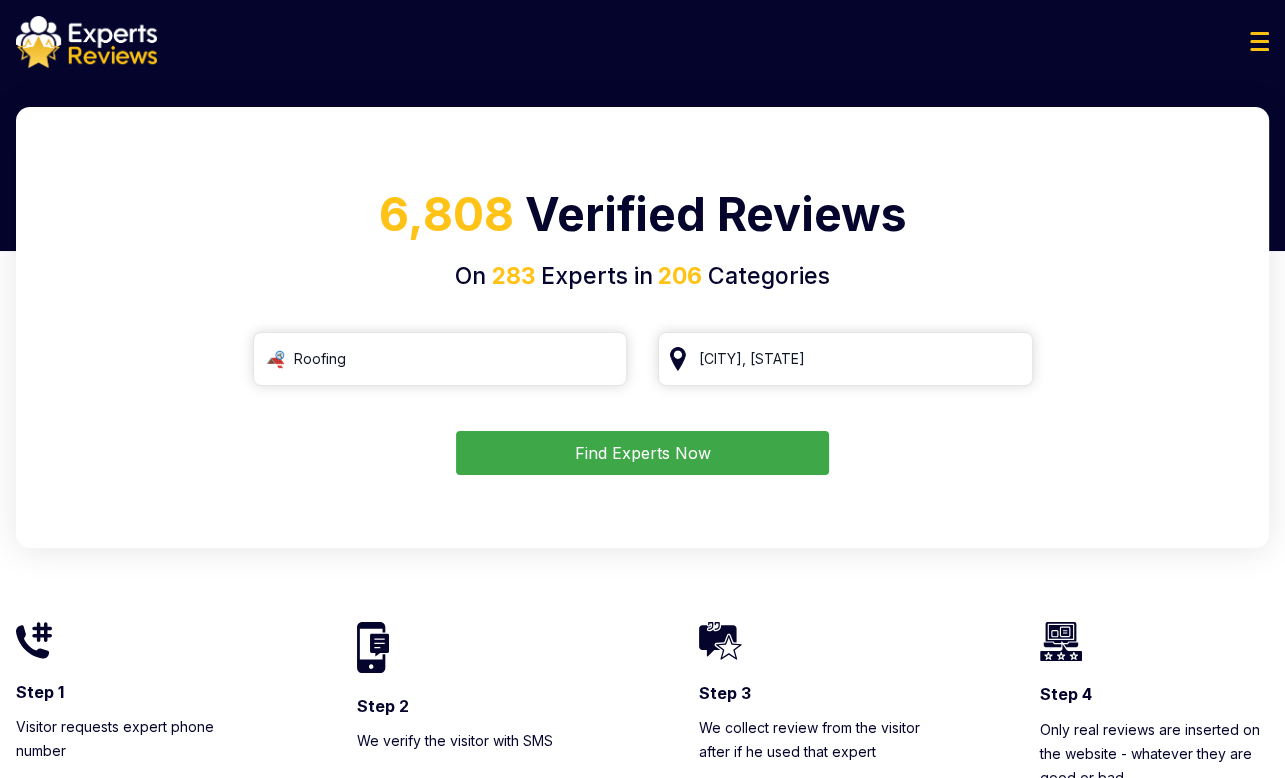 click on "Find Experts Now" at bounding box center (642, 453) 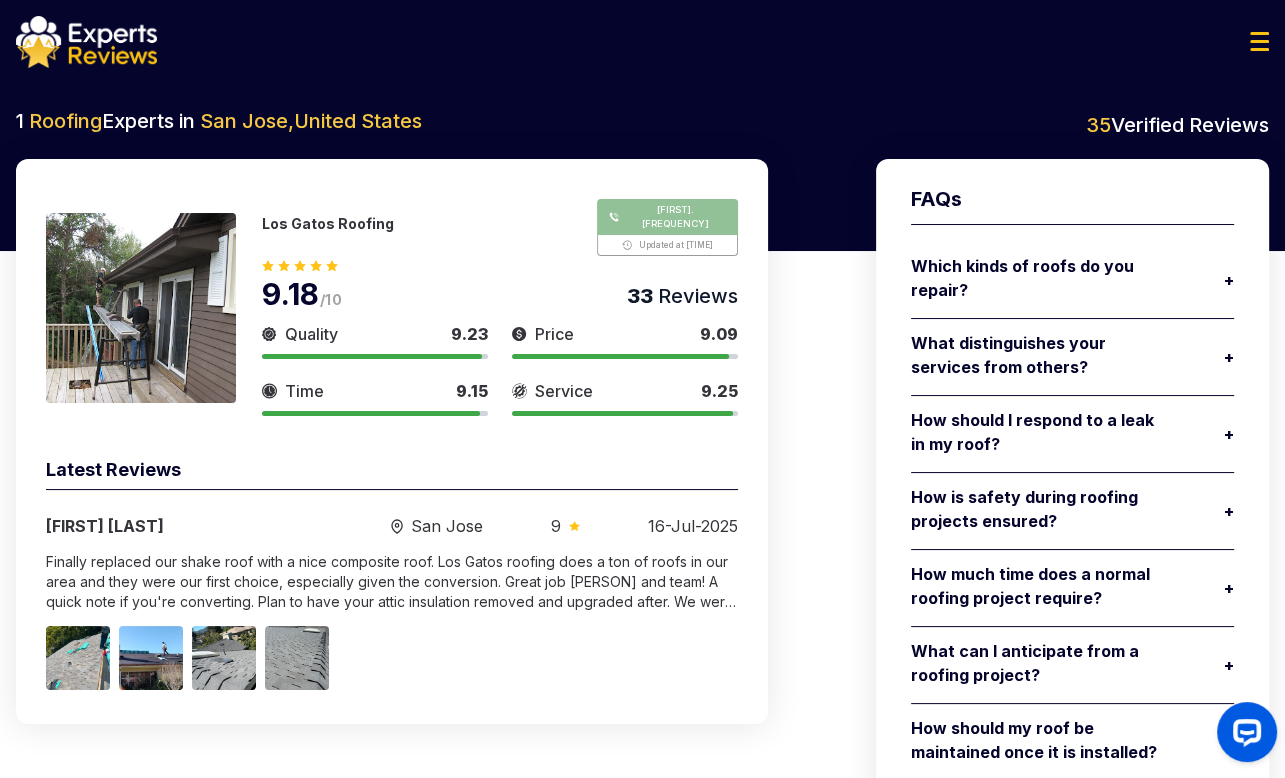 scroll, scrollTop: 0, scrollLeft: 0, axis: both 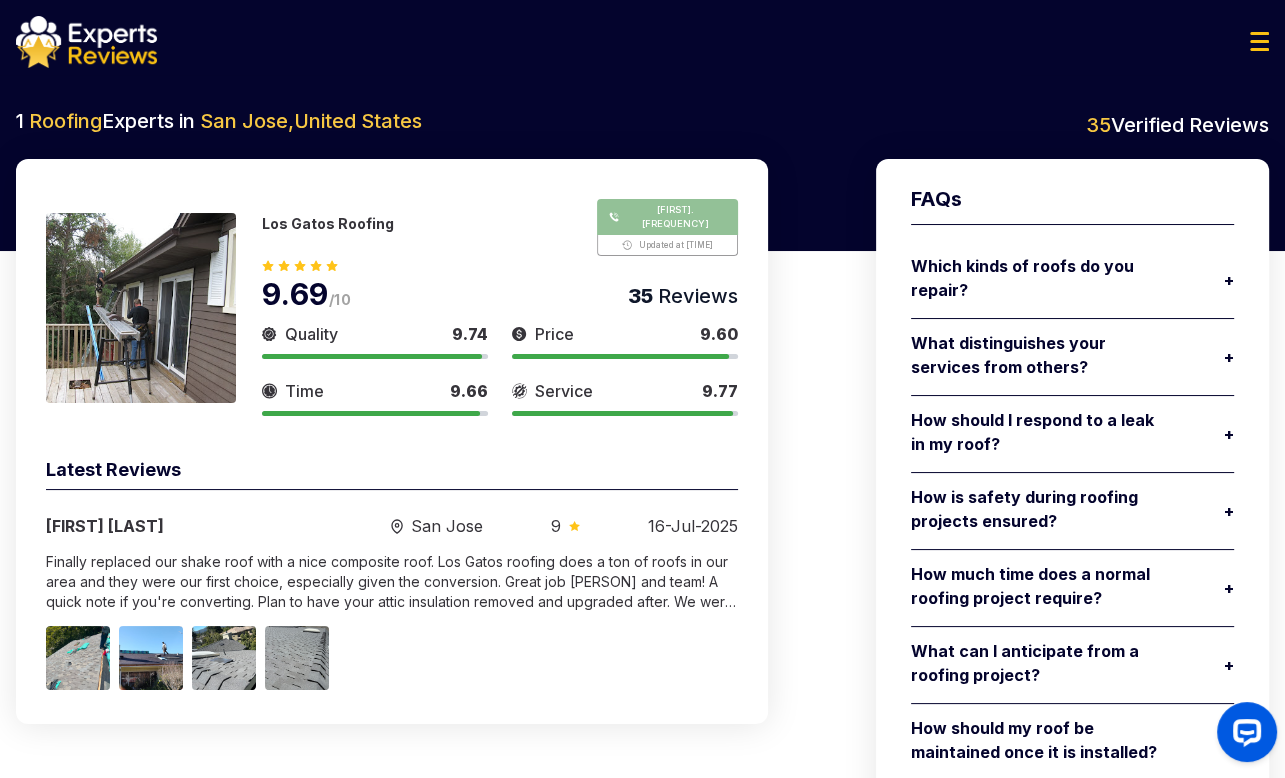 click on "Los Gatos Roofing" at bounding box center [328, 223] 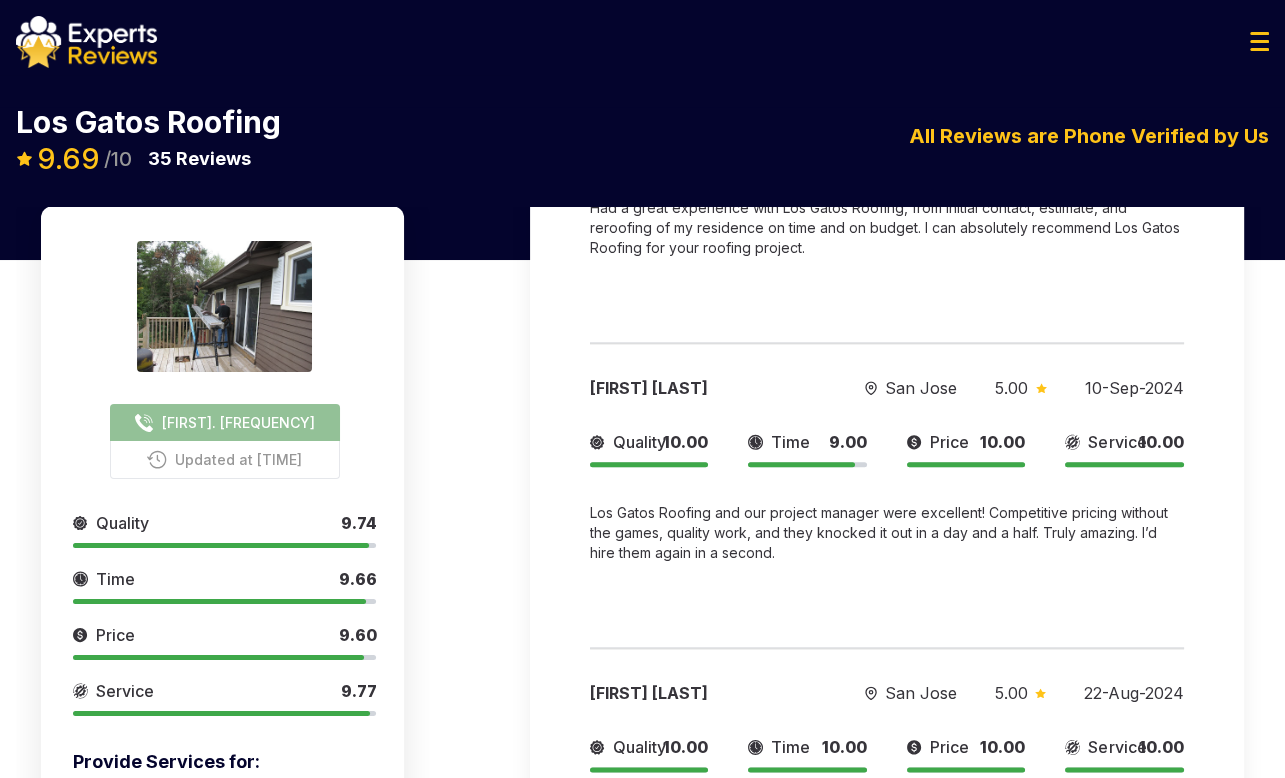 scroll, scrollTop: 8800, scrollLeft: 0, axis: vertical 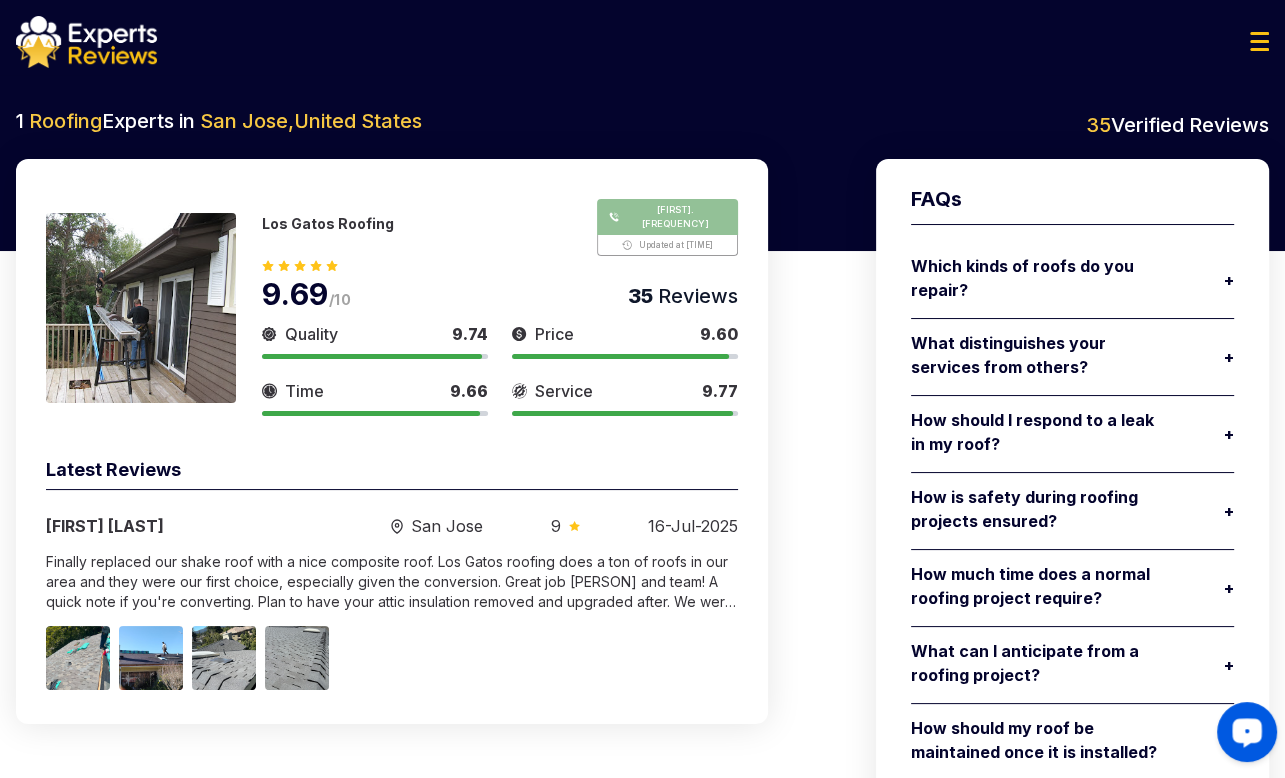 click 